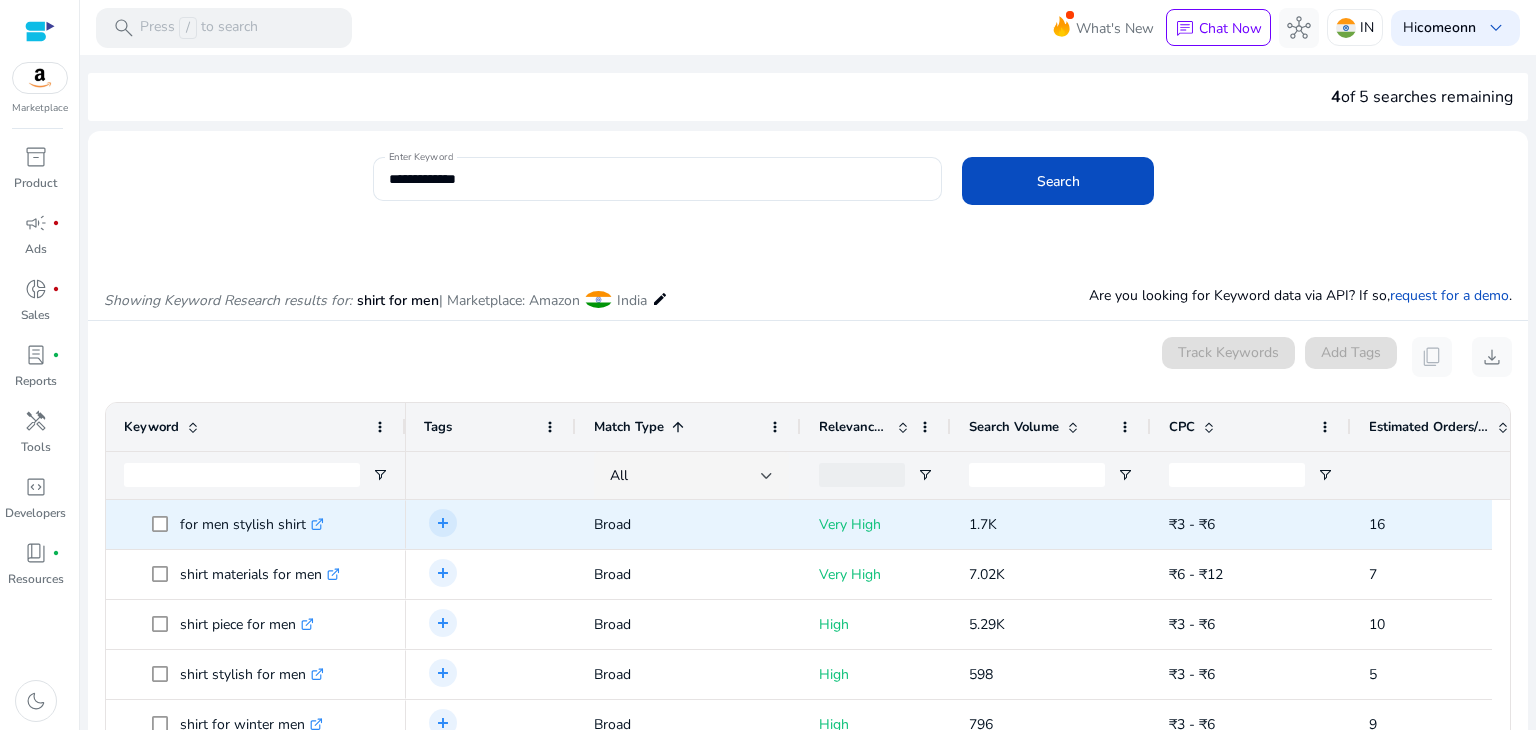 scroll, scrollTop: 0, scrollLeft: 0, axis: both 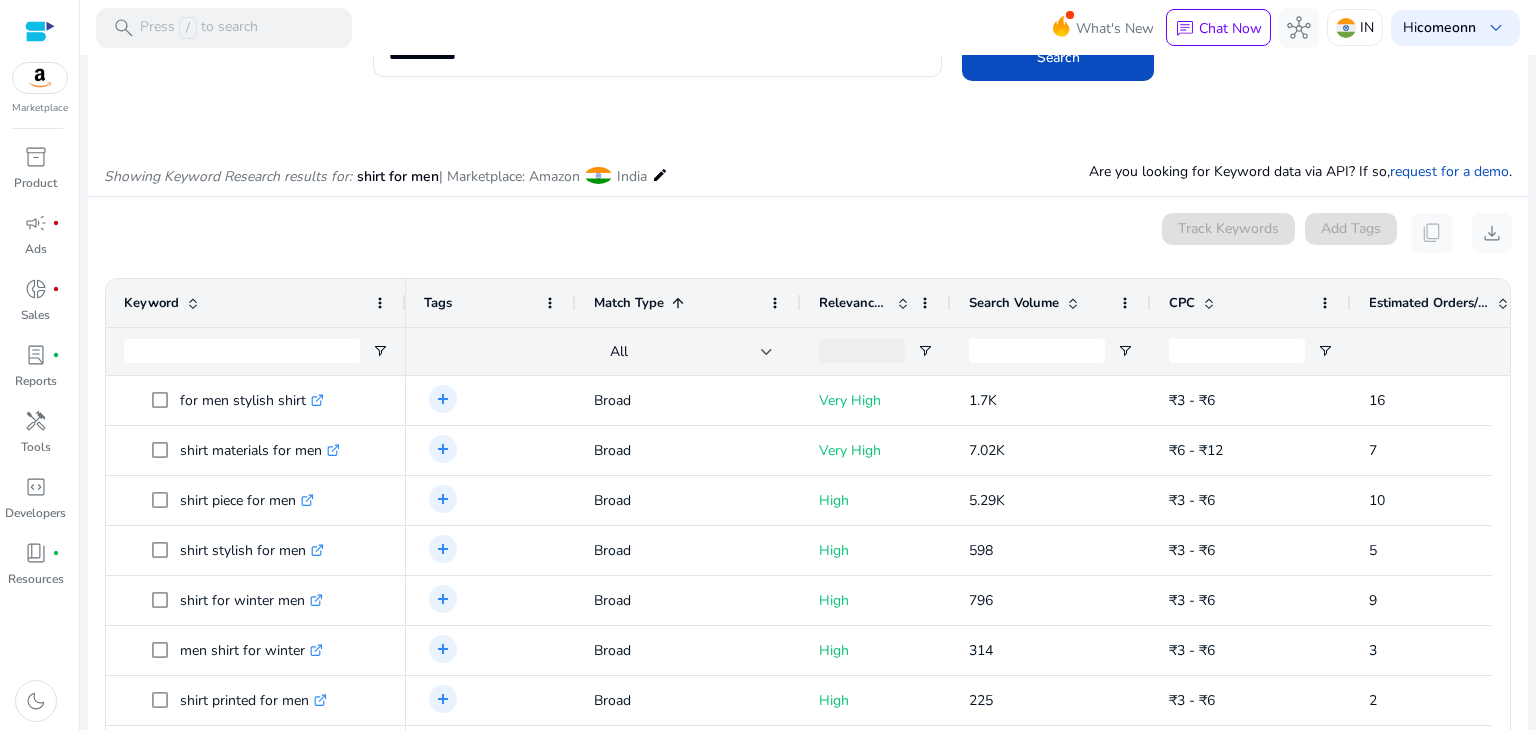 click at bounding box center [678, 303] 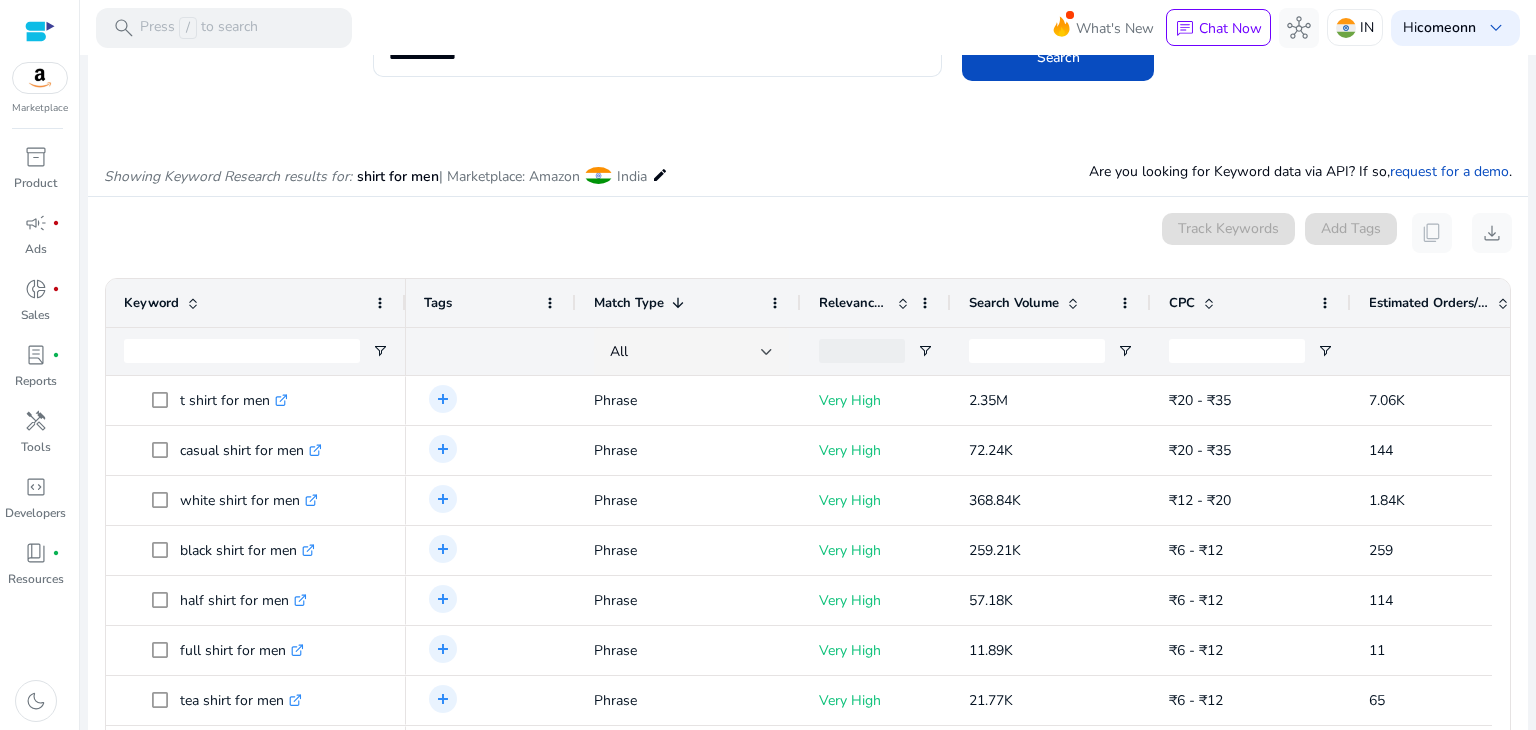 click at bounding box center [678, 303] 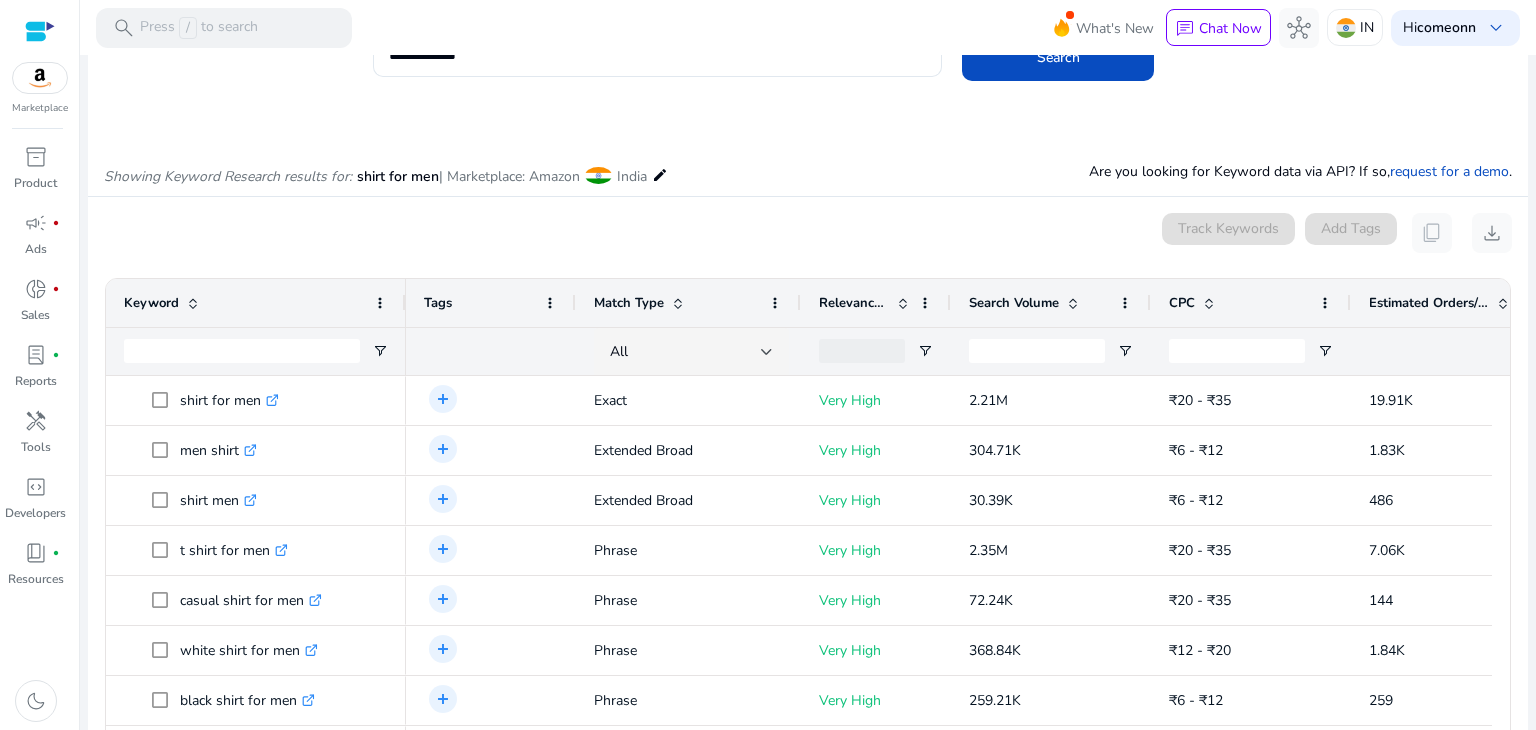 click at bounding box center [678, 303] 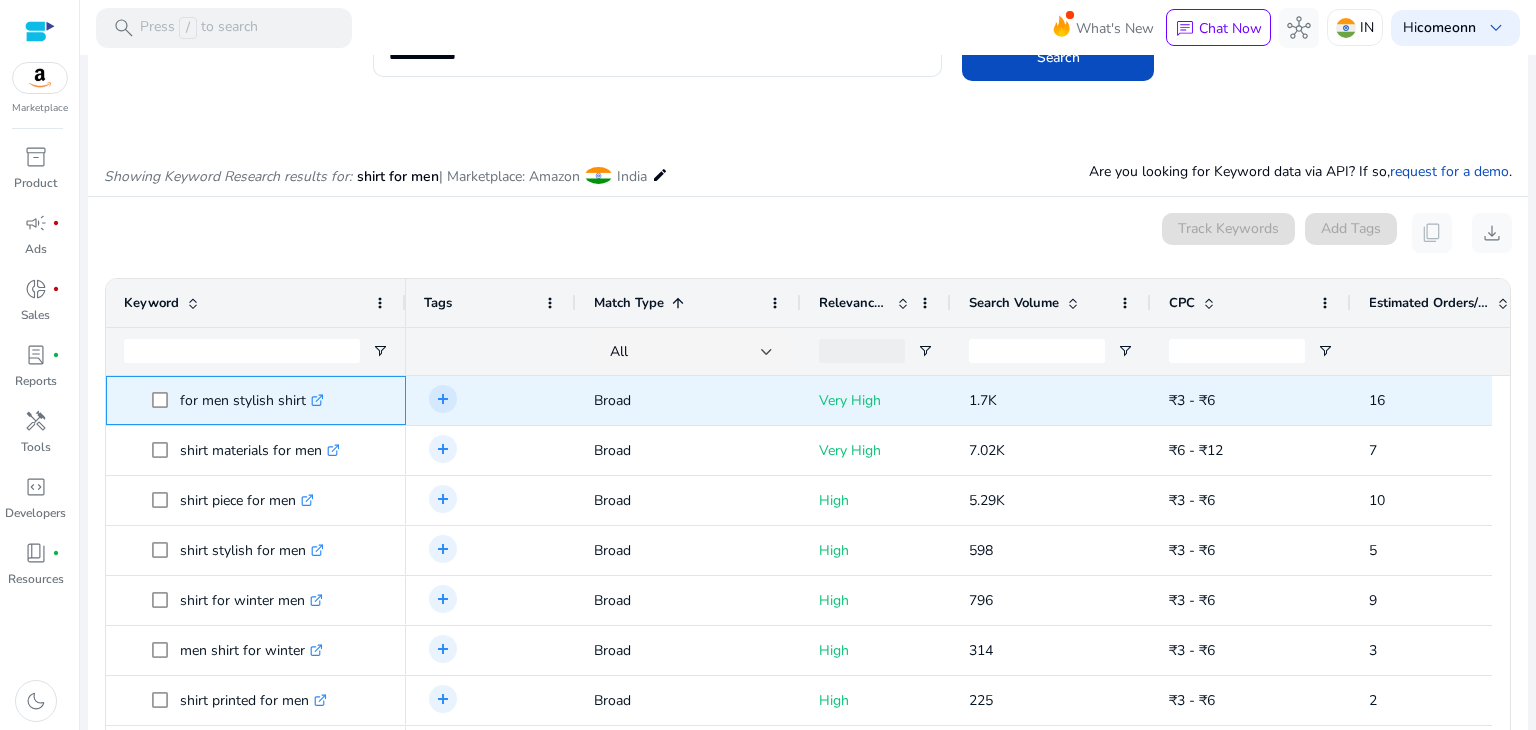 click on "for men stylish shirt  .st0{fill:#2c8af8}" at bounding box center (256, 400) 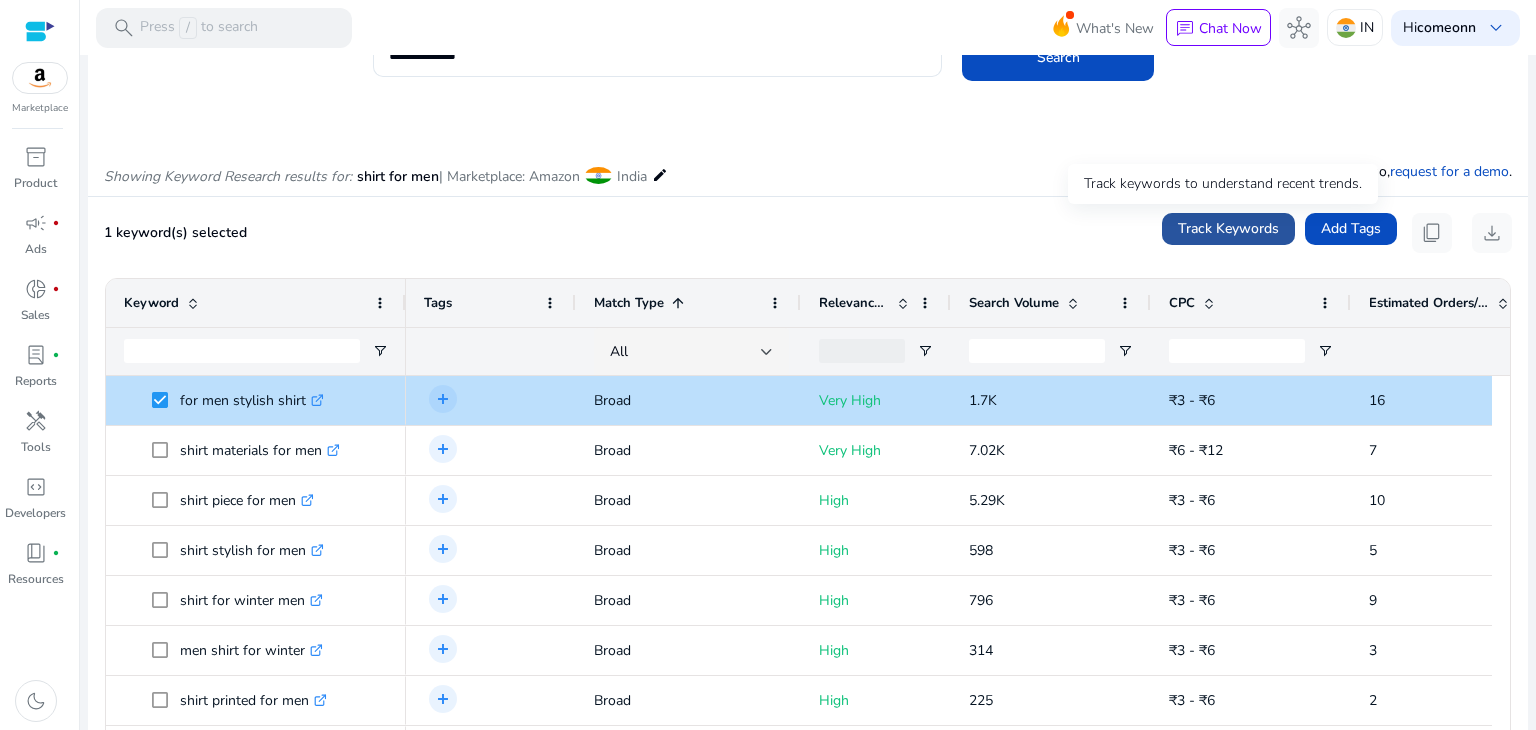 click on "Track Keywords" at bounding box center (1228, 228) 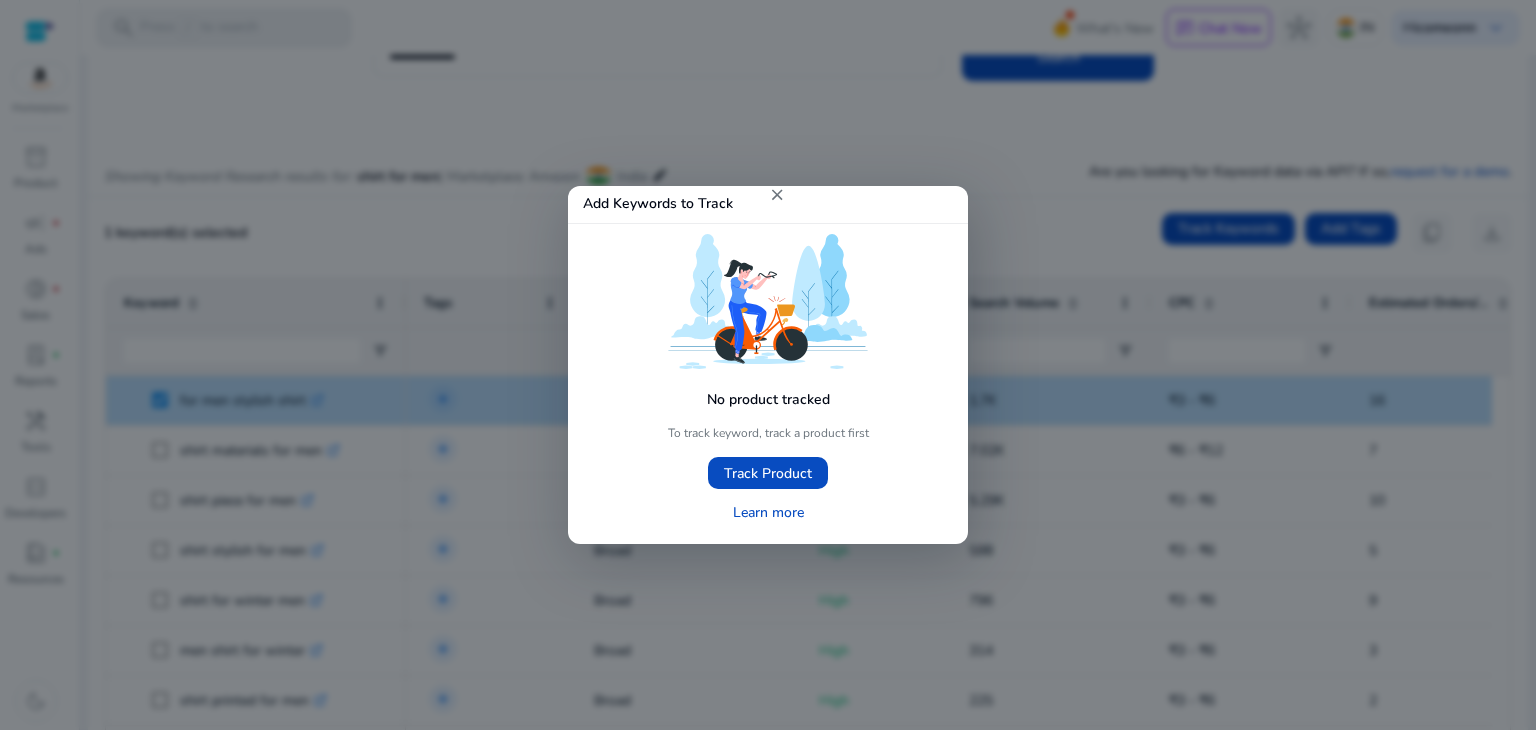 click on "close" at bounding box center [777, 195] 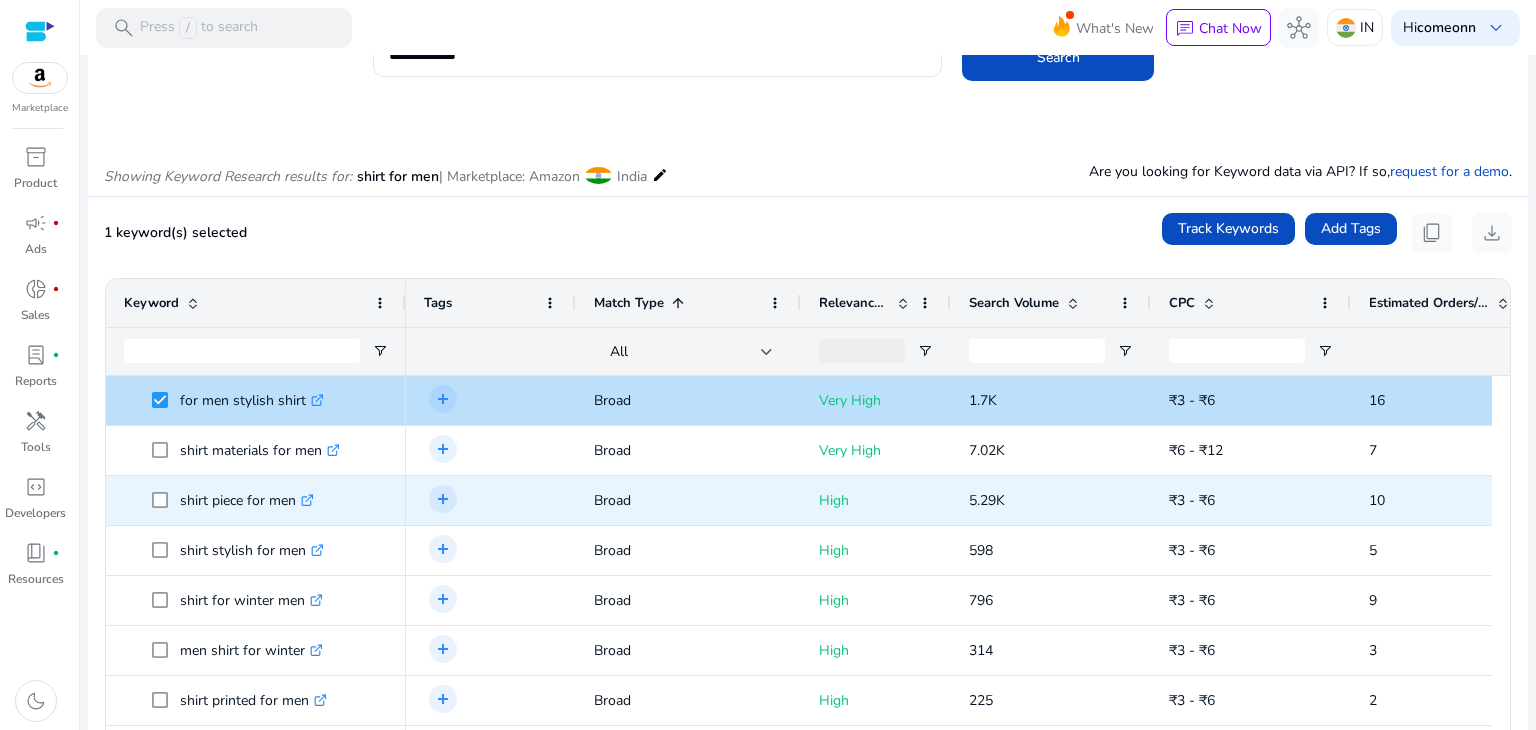 scroll, scrollTop: 228, scrollLeft: 0, axis: vertical 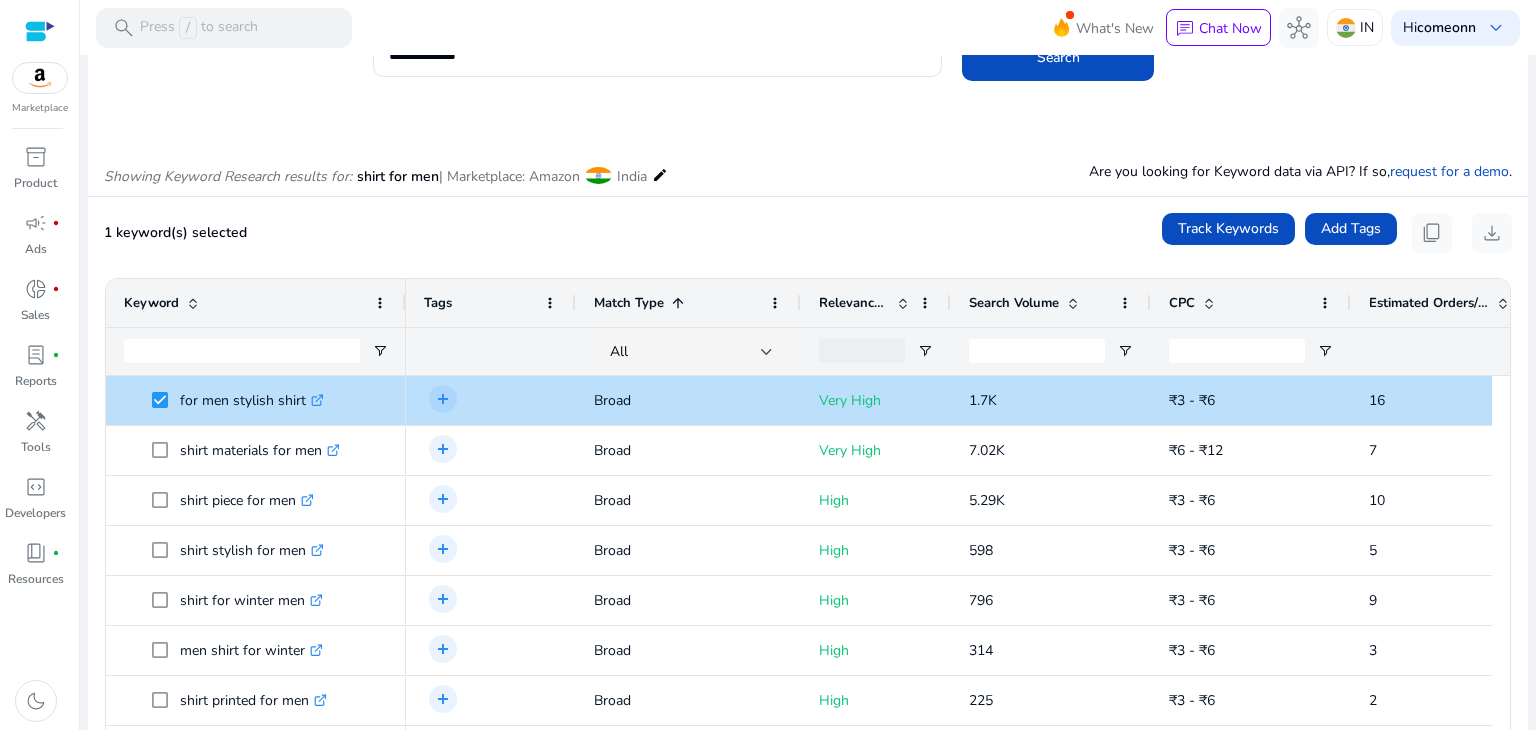 click at bounding box center [678, 303] 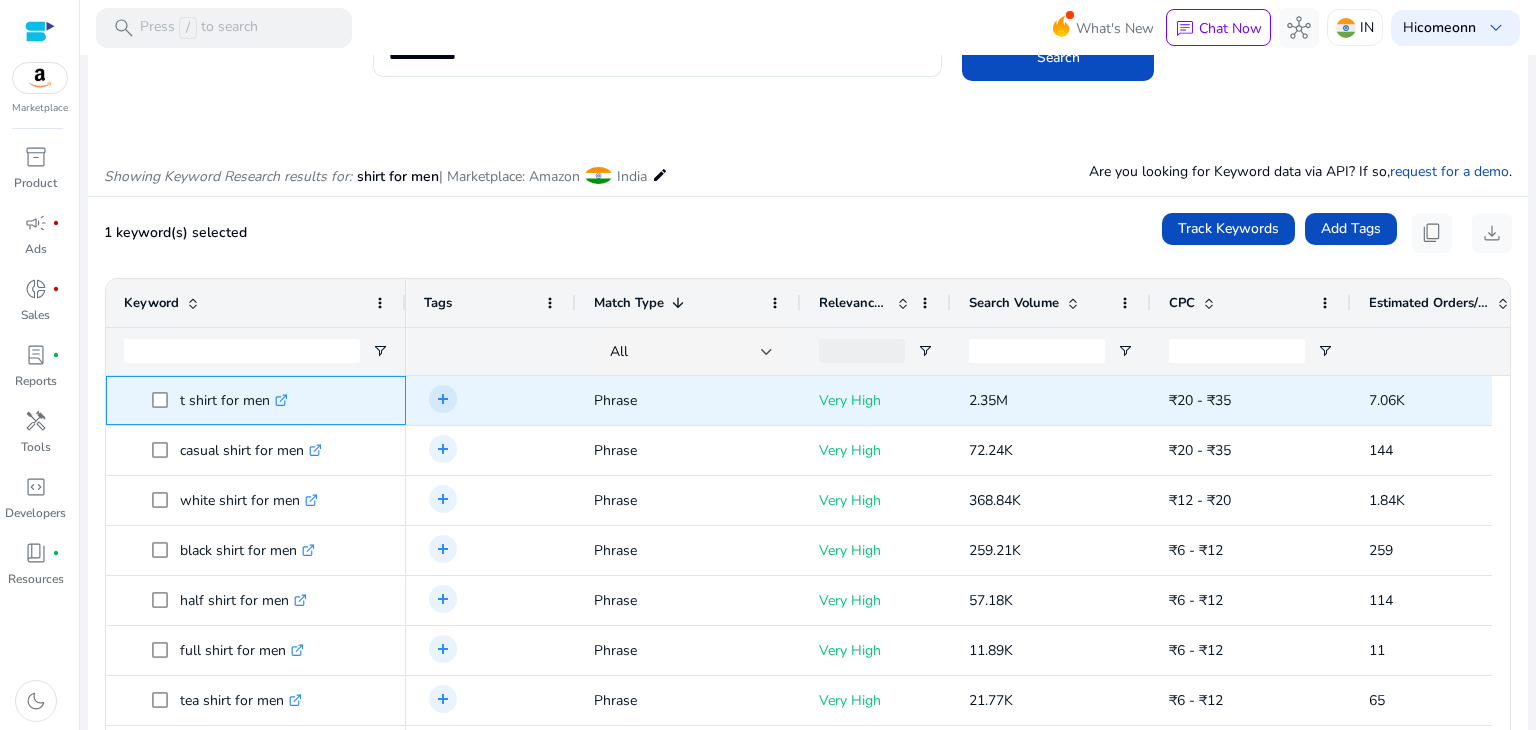 click on "t shirt for men  .st0{fill:#2c8af8}" at bounding box center (256, 400) 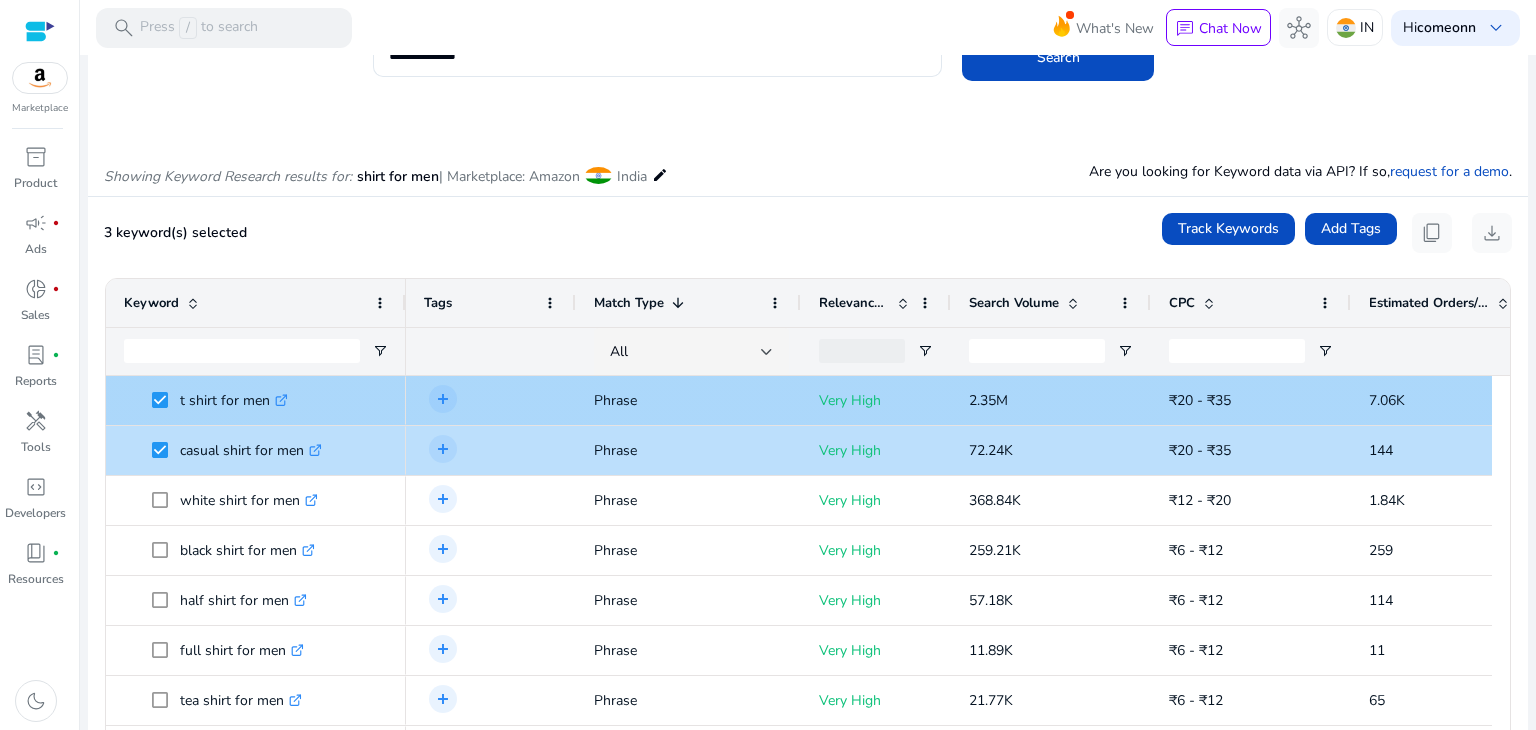 click on "t shirt for men  .st0{fill:#2c8af8}" at bounding box center [239, 400] 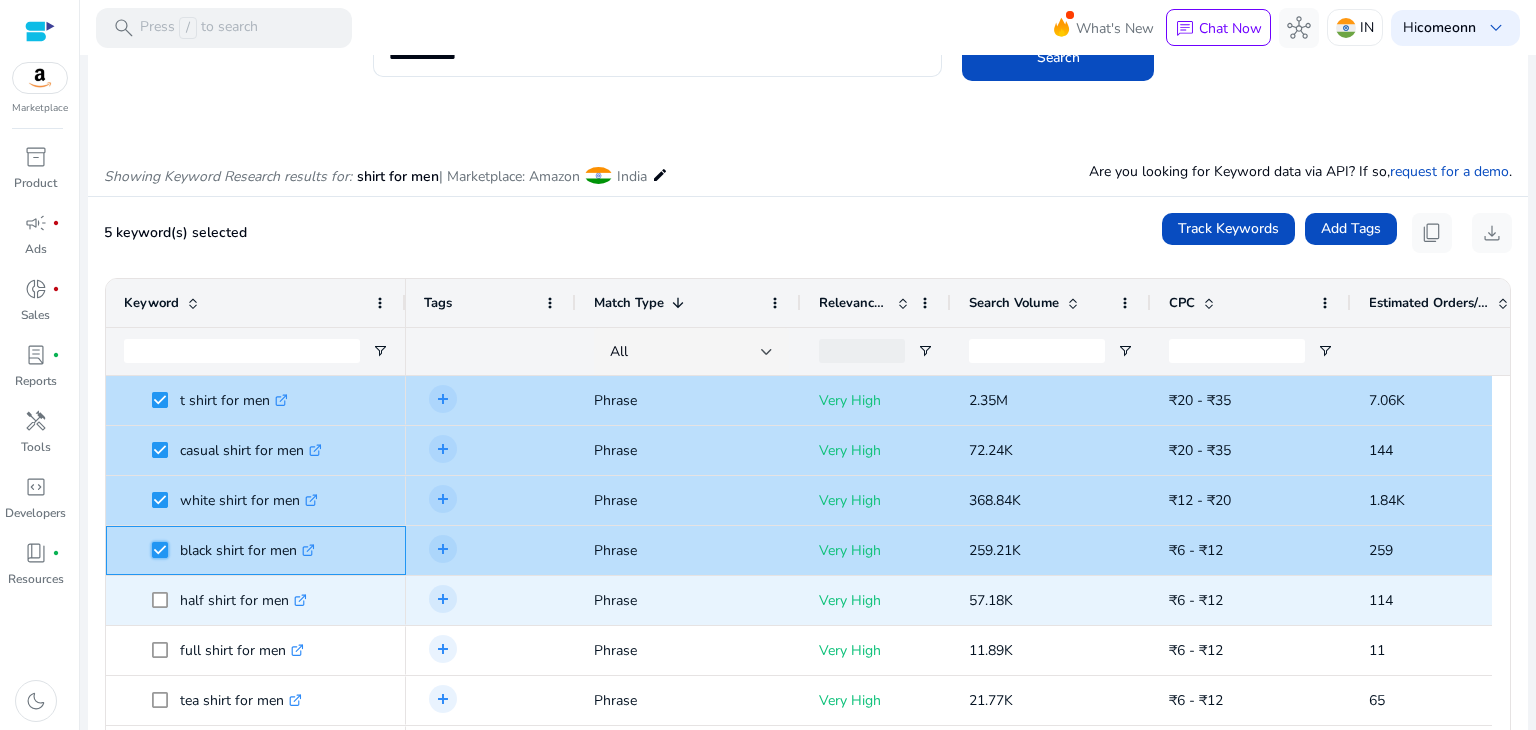 scroll, scrollTop: 174, scrollLeft: 0, axis: vertical 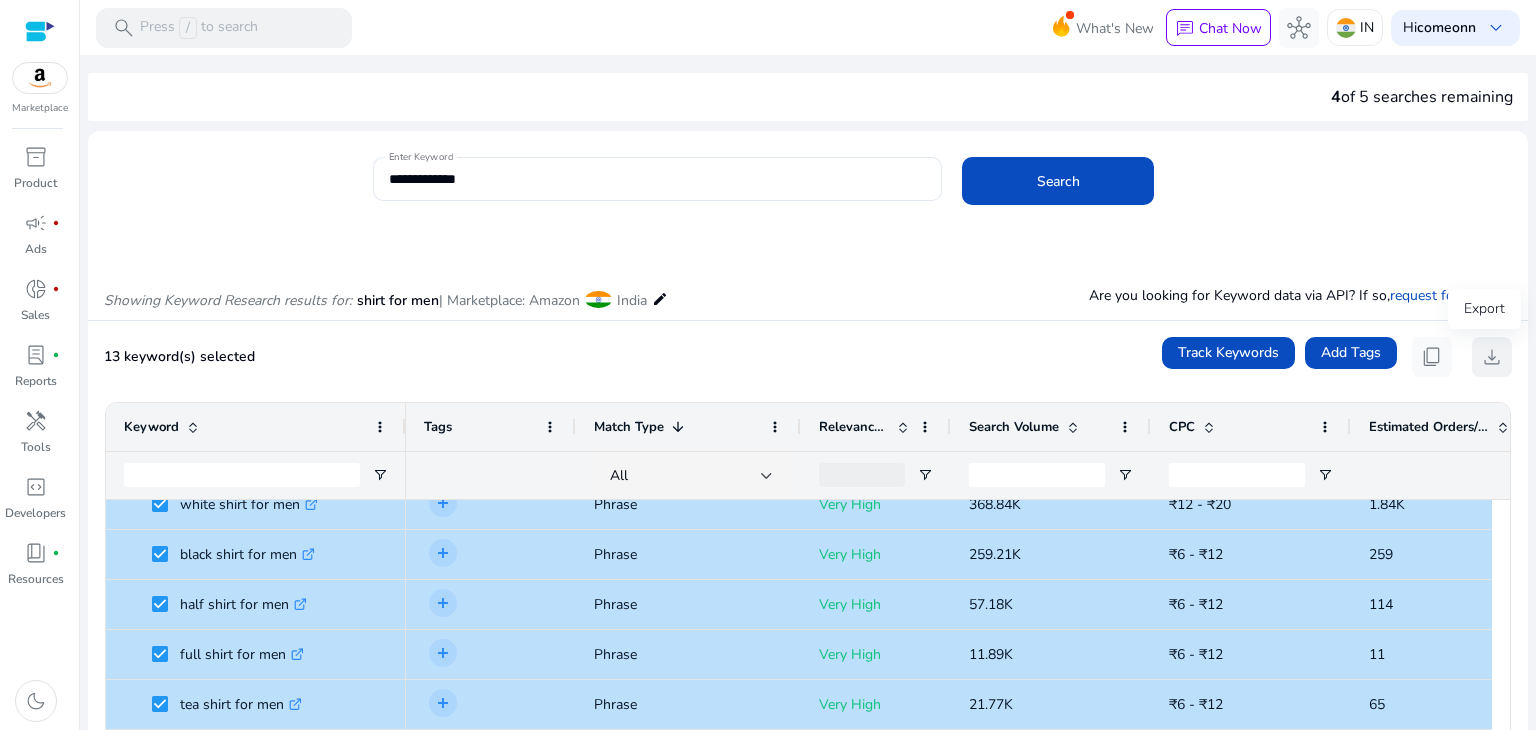 click on "download" 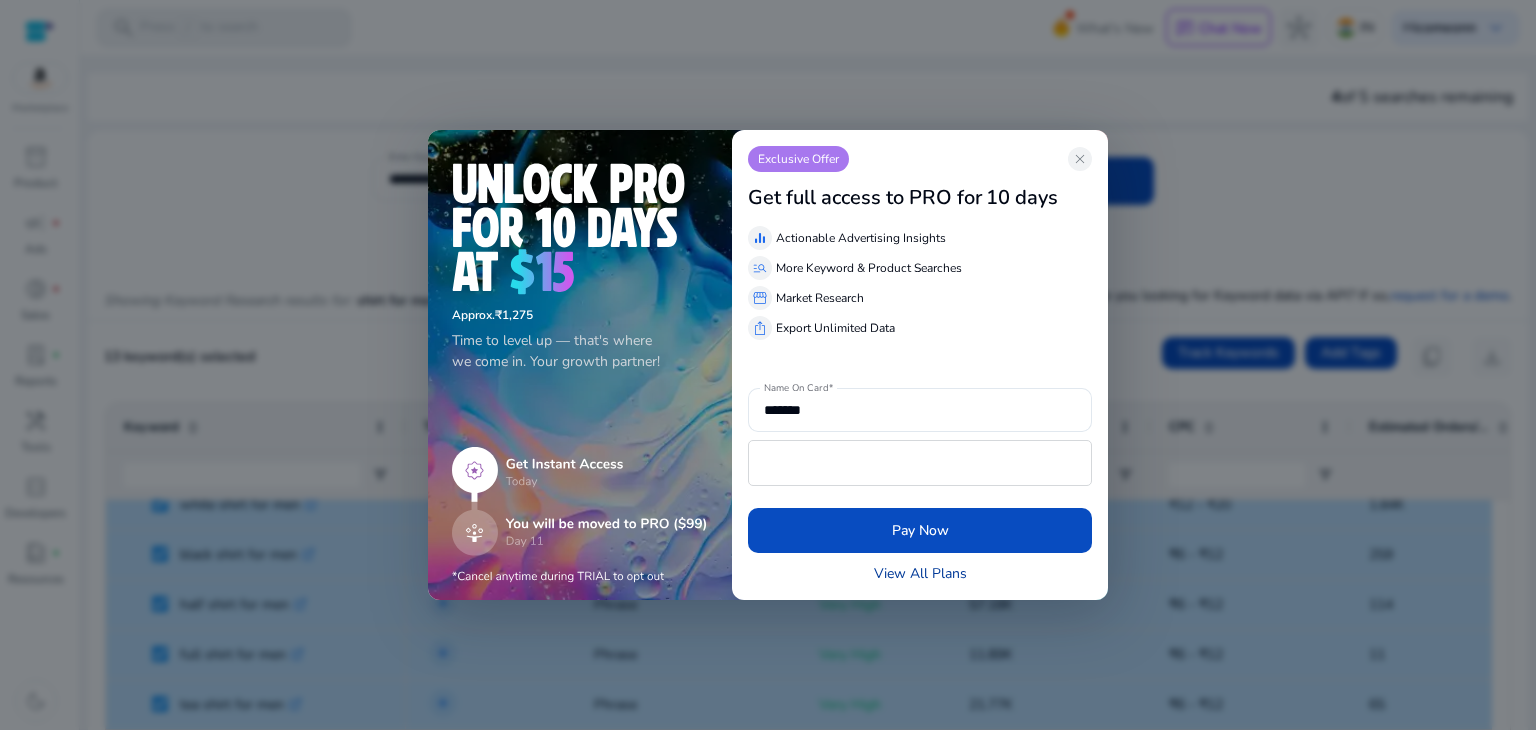 click on "View All Plans" at bounding box center (920, 573) 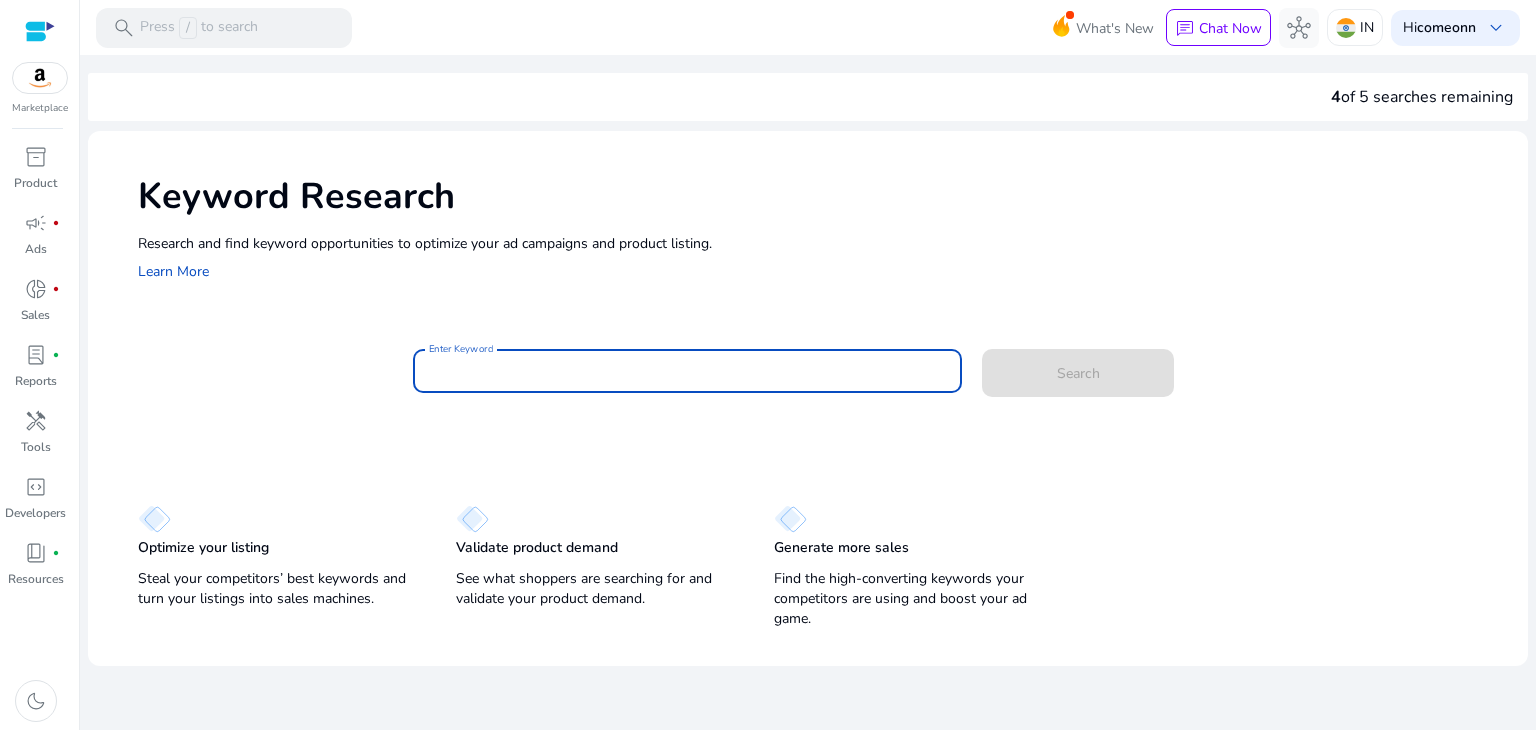 click on "Enter Keyword" at bounding box center (688, 371) 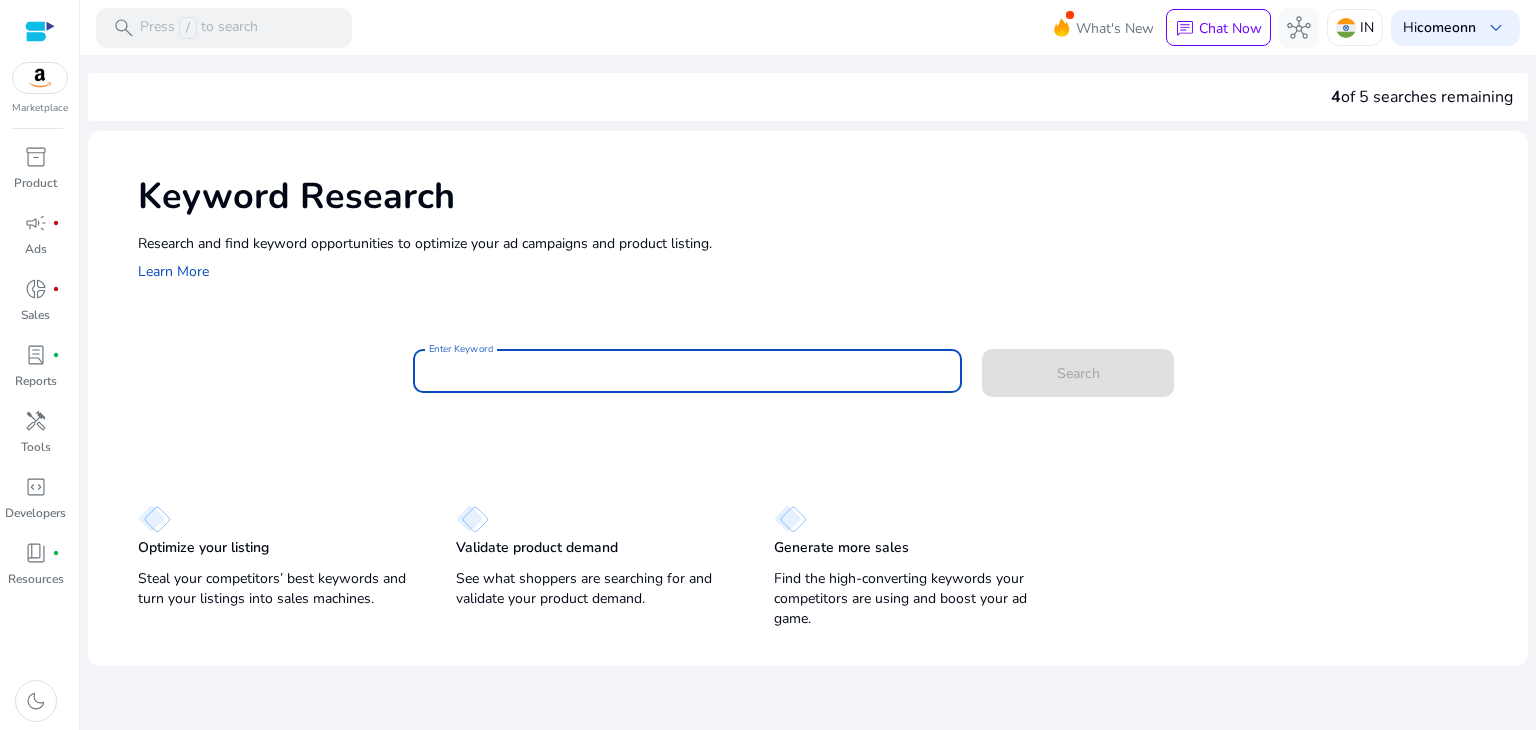 click on "Enter Keyword" at bounding box center (688, 371) 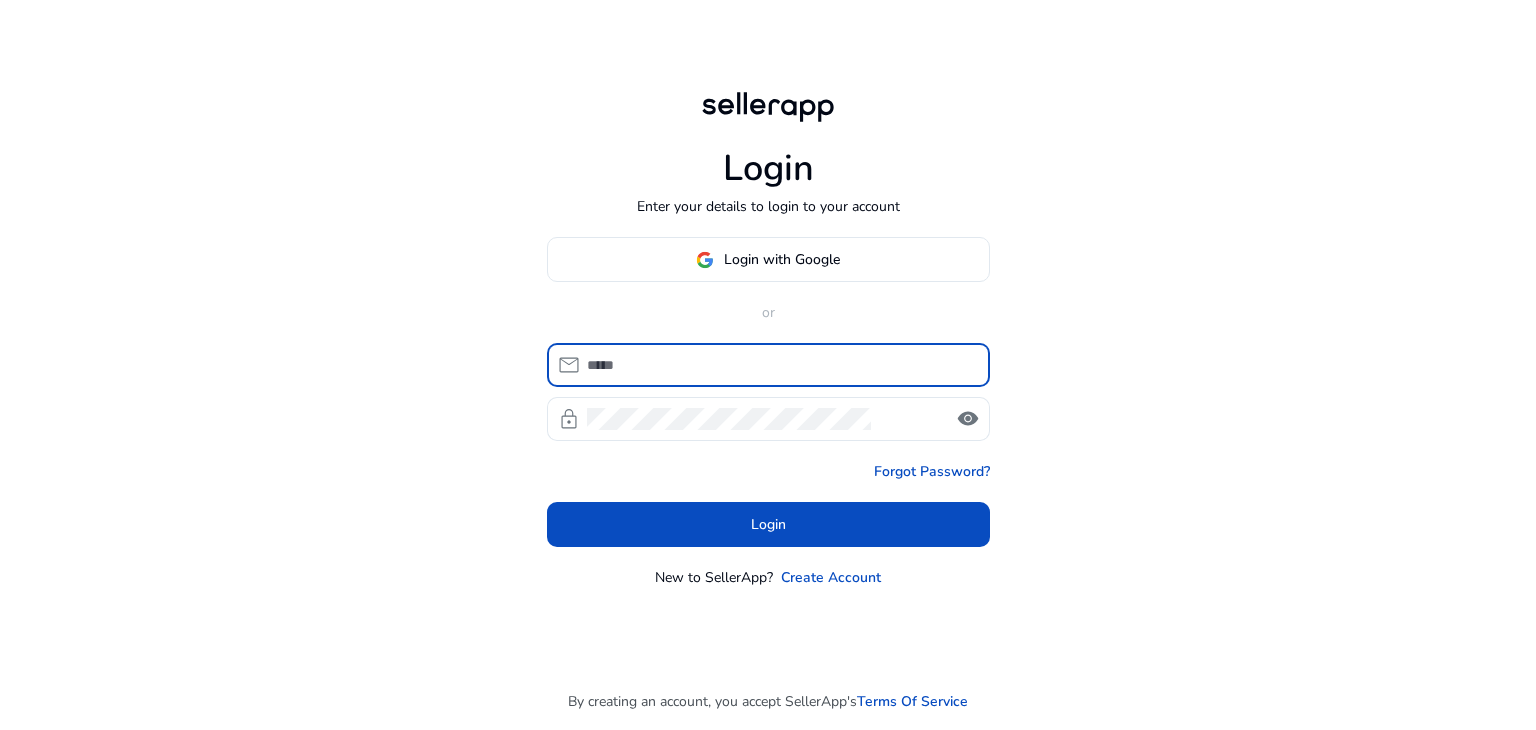 scroll, scrollTop: 0, scrollLeft: 0, axis: both 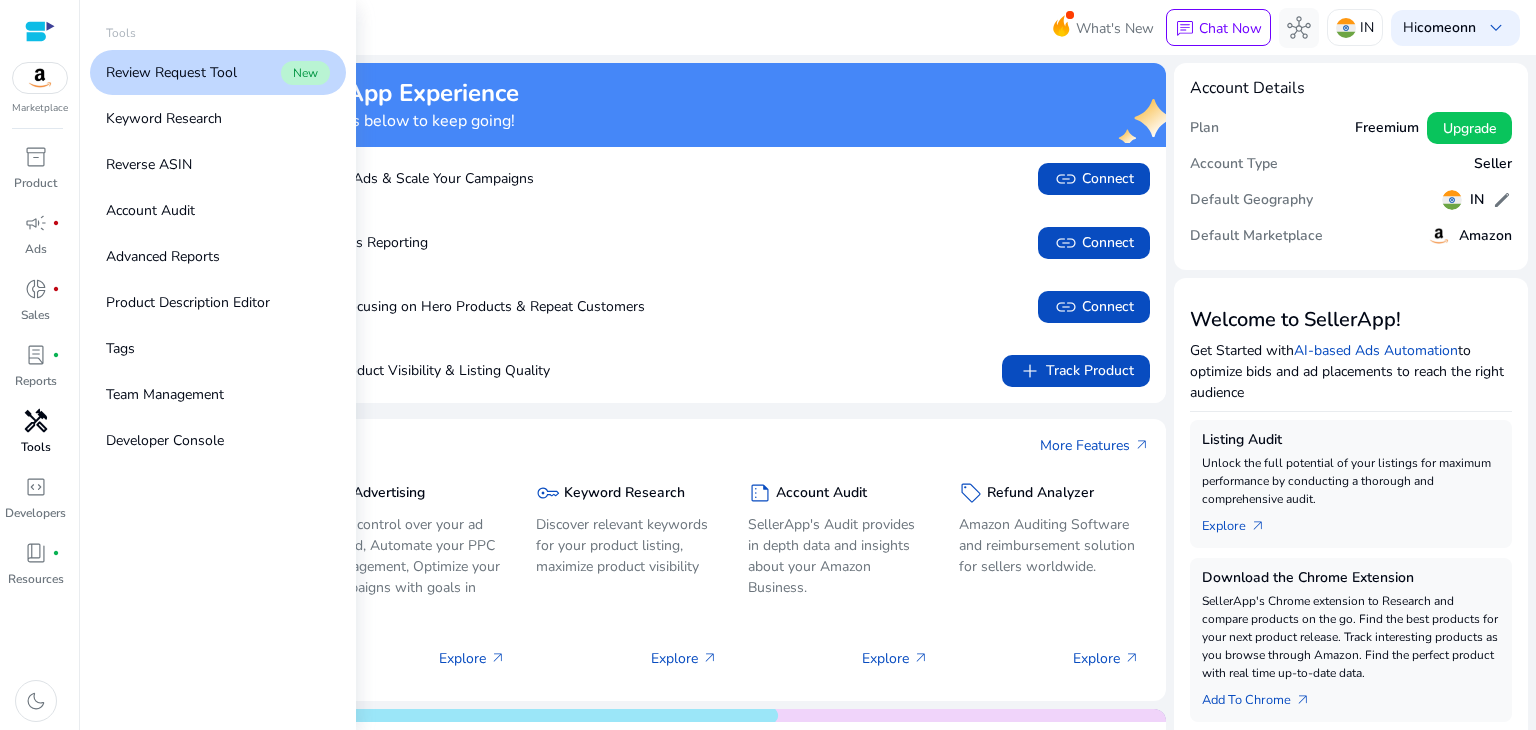 click on "handyman" at bounding box center (36, 421) 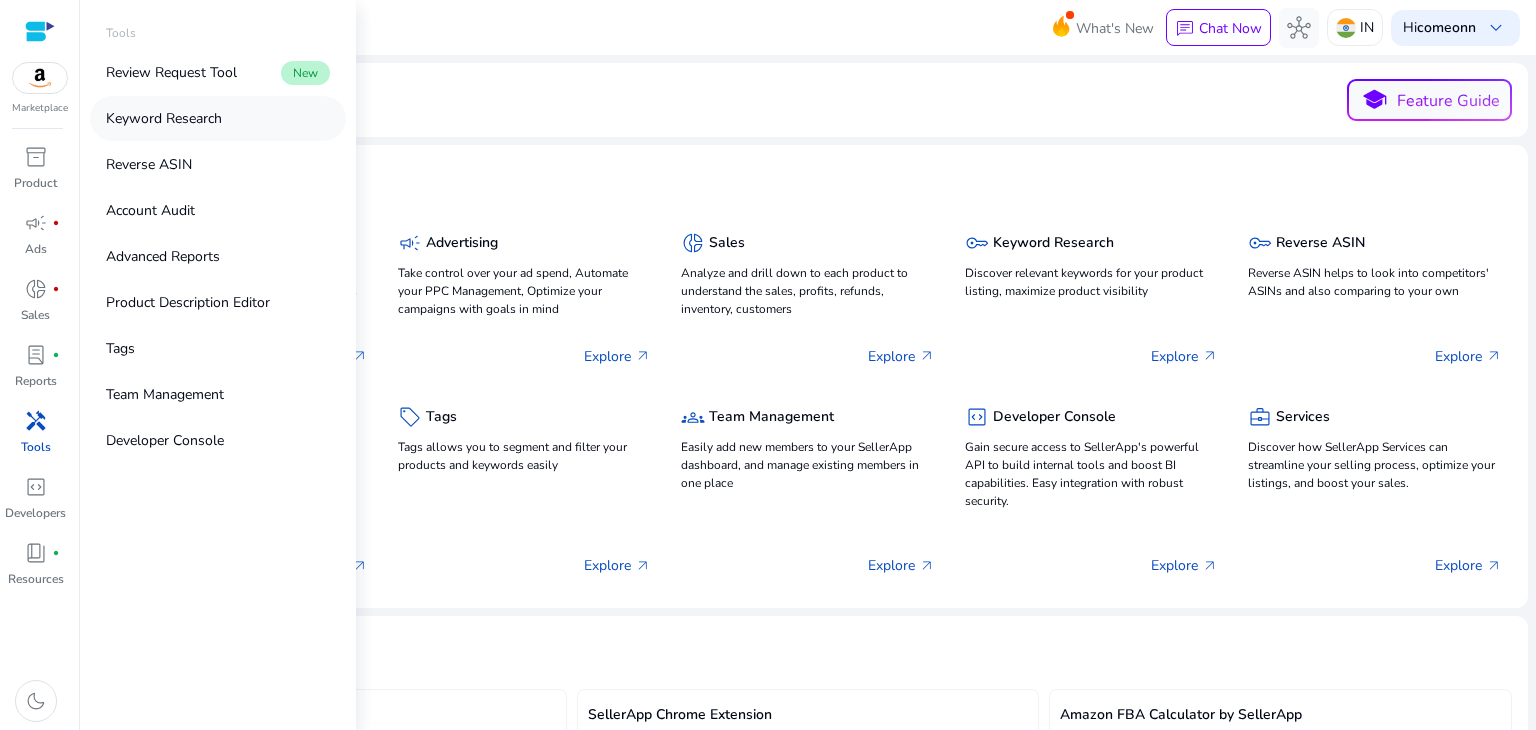click on "Keyword Research" at bounding box center [164, 118] 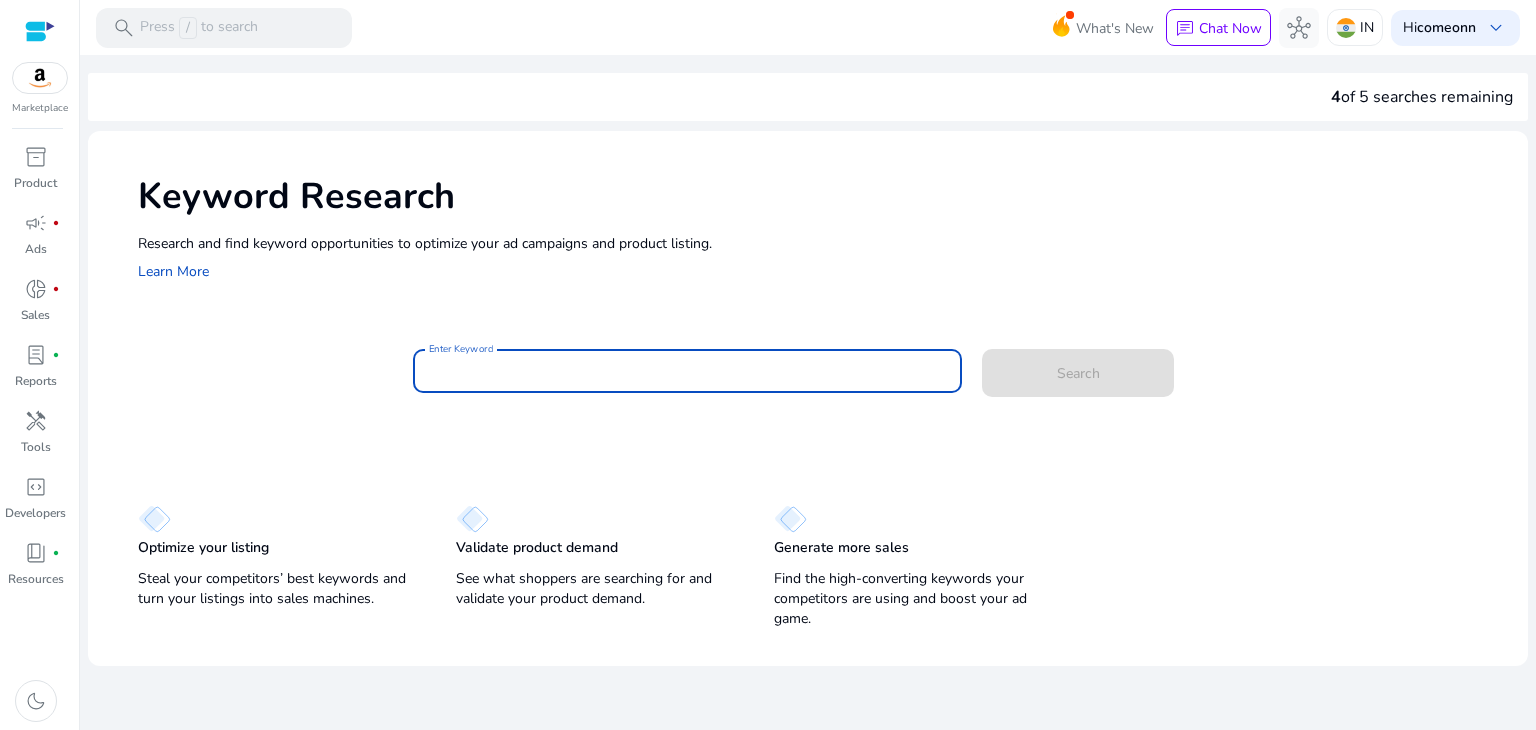 click on "Enter Keyword" at bounding box center (688, 371) 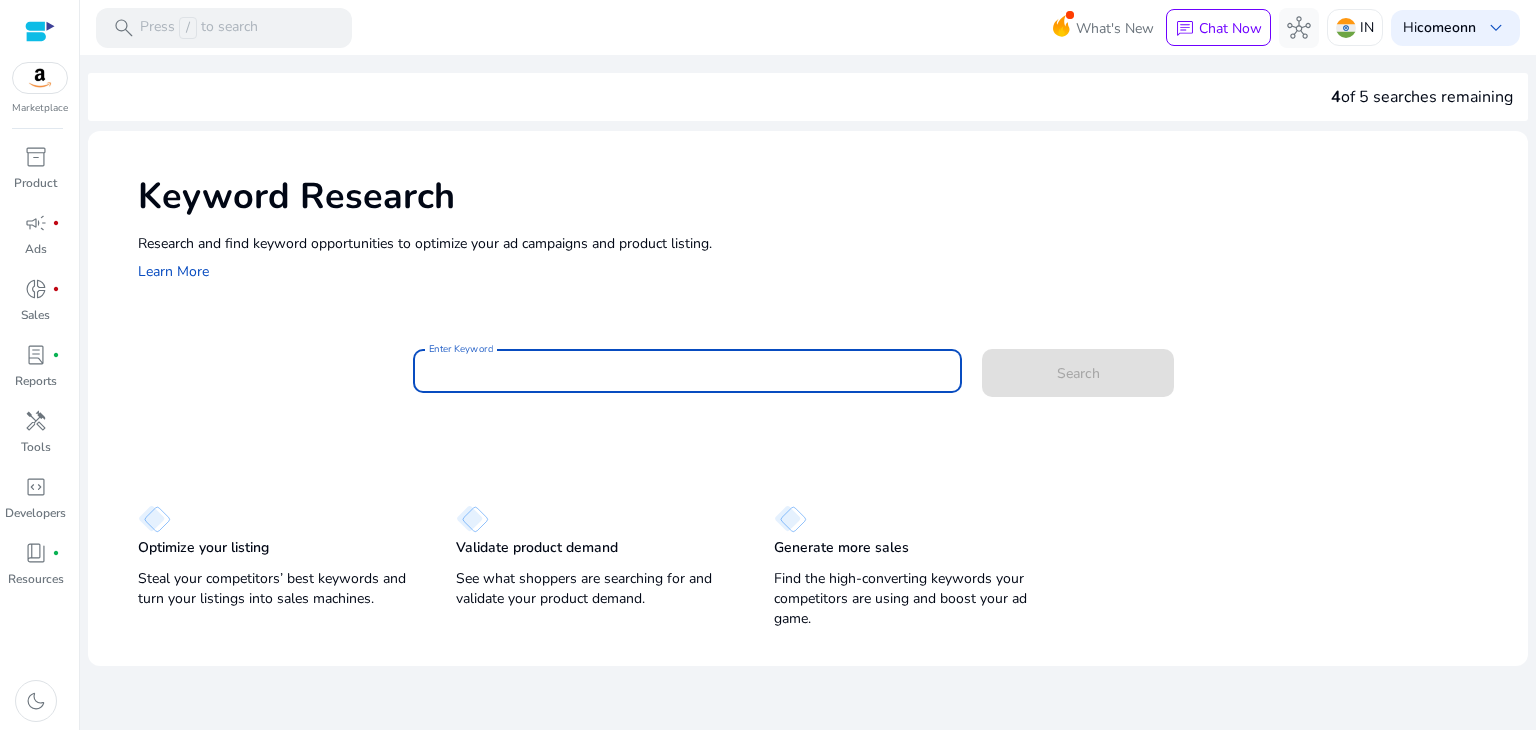 click on "Enter Keyword" at bounding box center [688, 371] 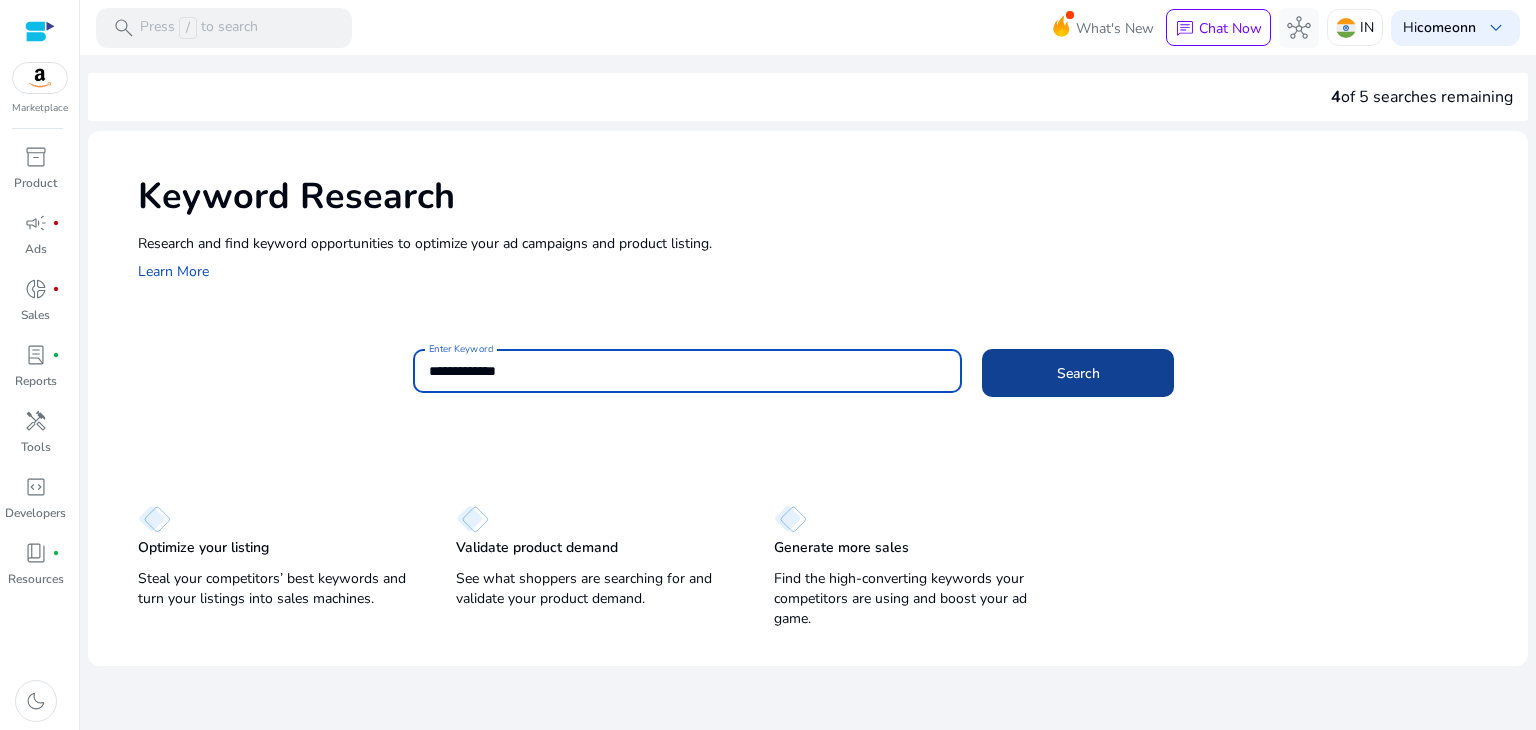 type on "**********" 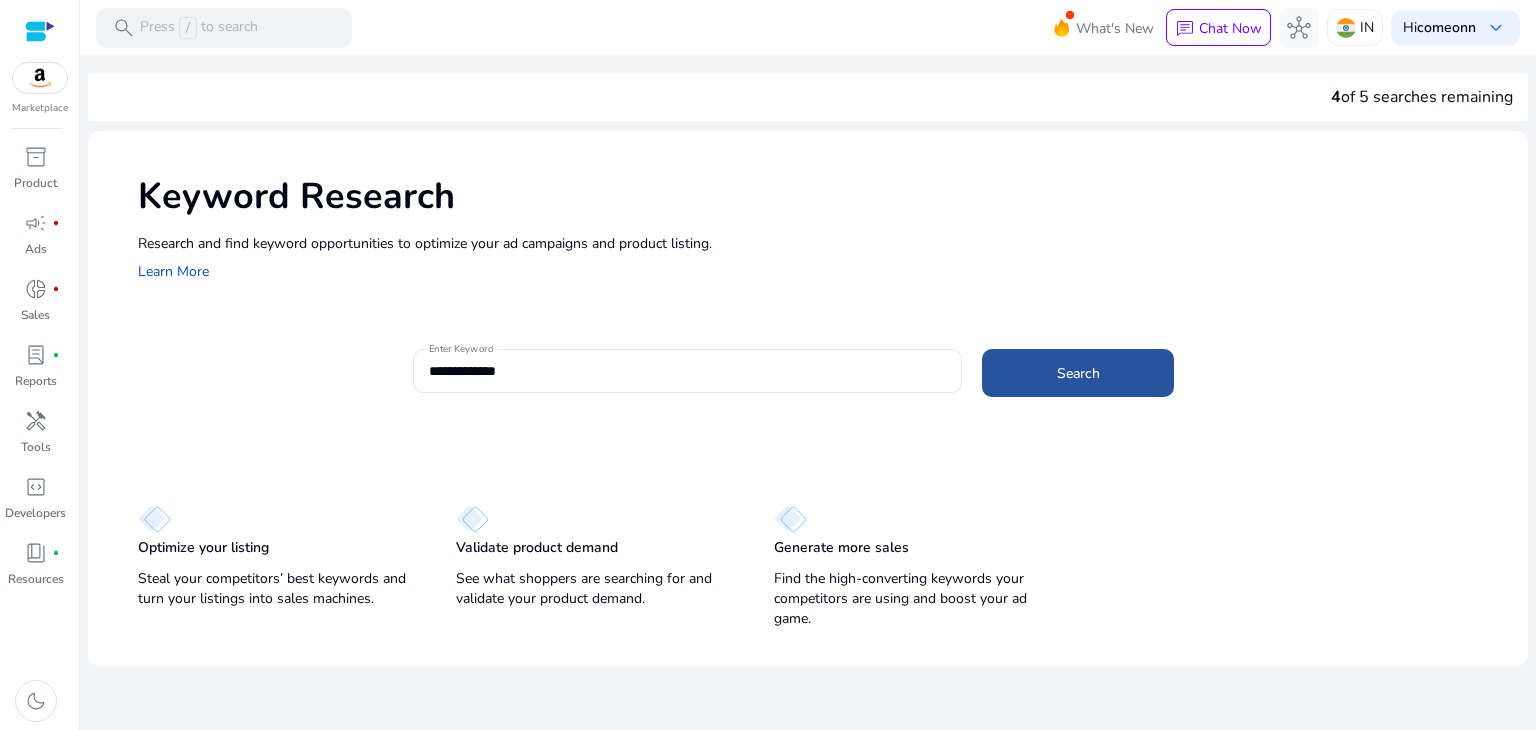 click on "Search" 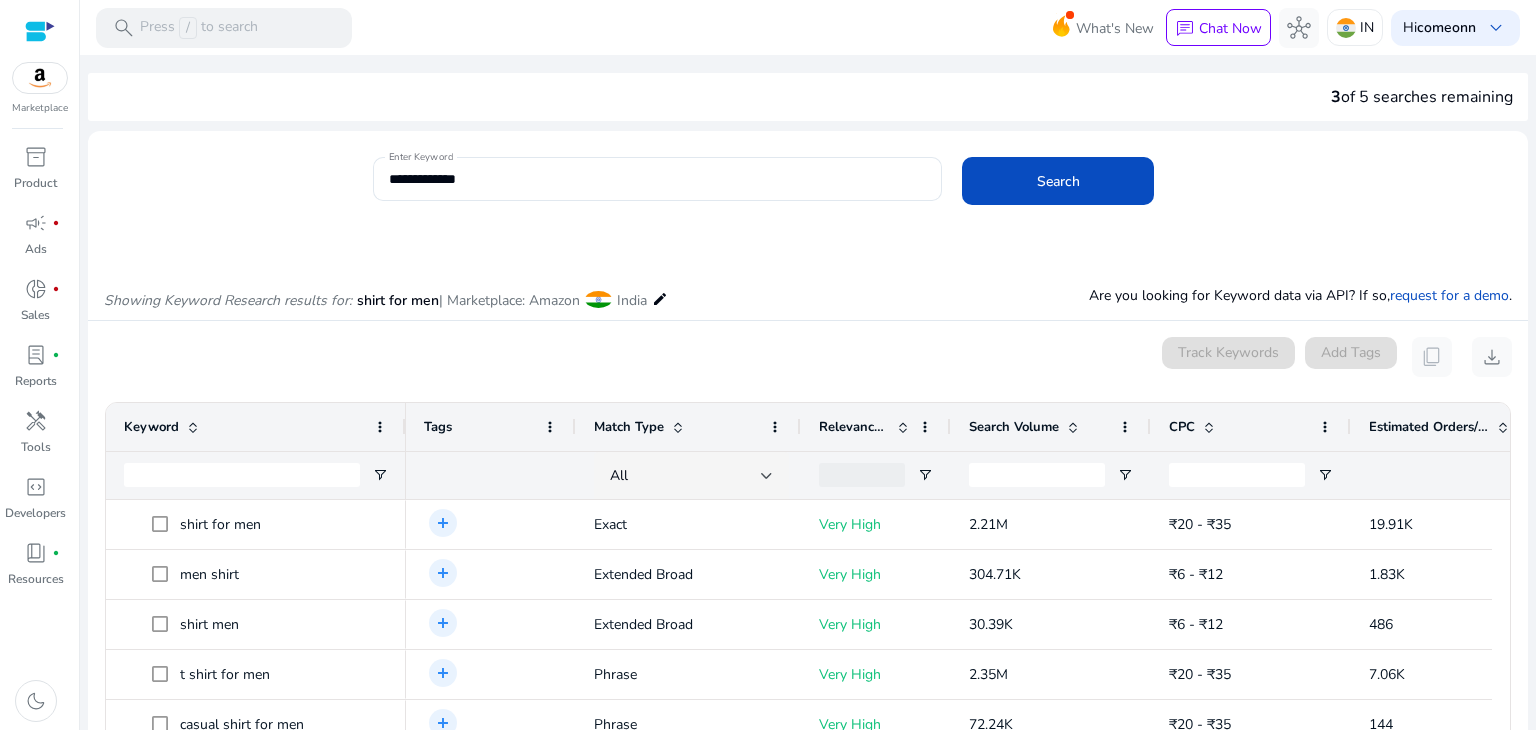 scroll, scrollTop: 0, scrollLeft: 0, axis: both 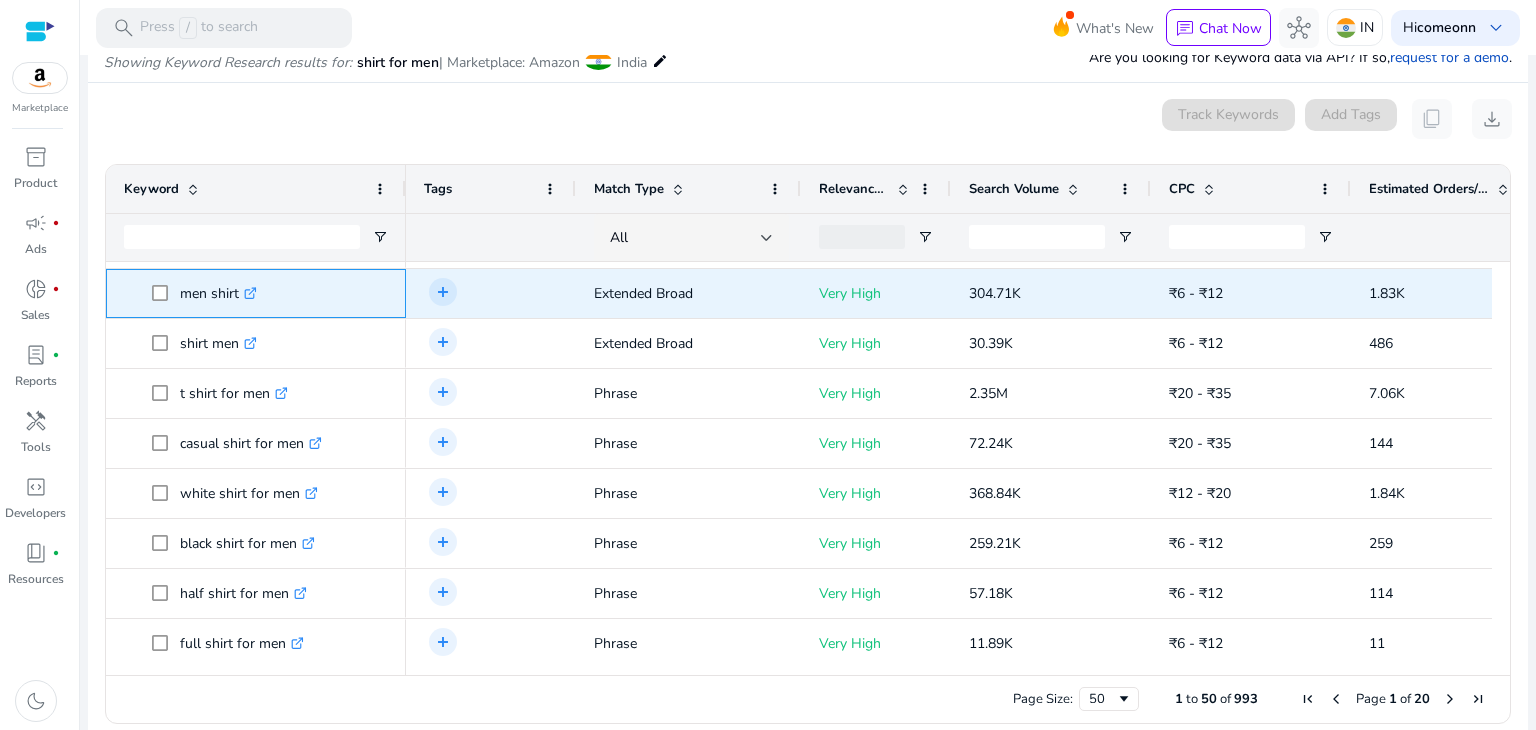 drag, startPoint x: 240, startPoint y: 292, endPoint x: 173, endPoint y: 301, distance: 67.601776 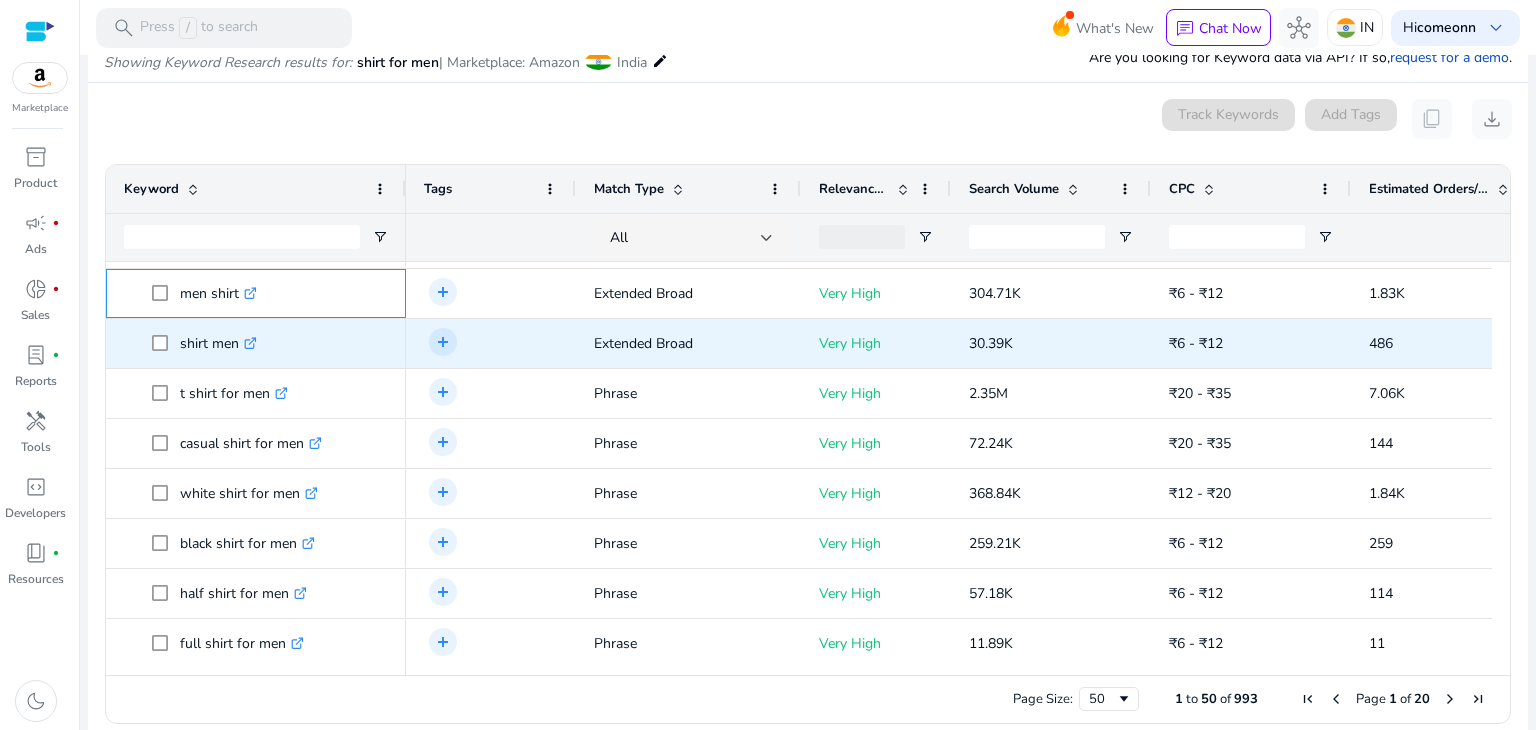 scroll, scrollTop: 0, scrollLeft: 0, axis: both 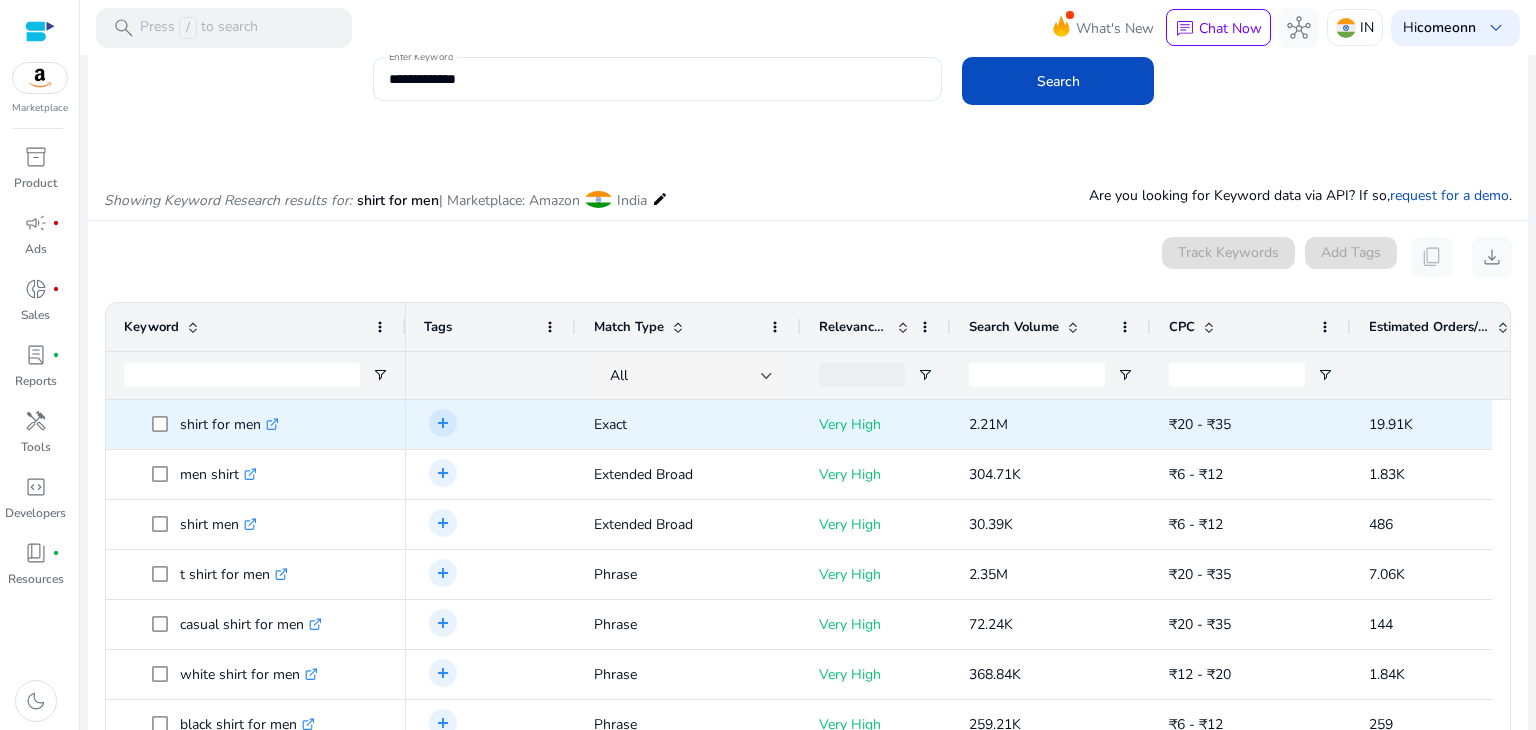 click on "shirt for men  .st0{fill:#2c8af8}" at bounding box center (270, 424) 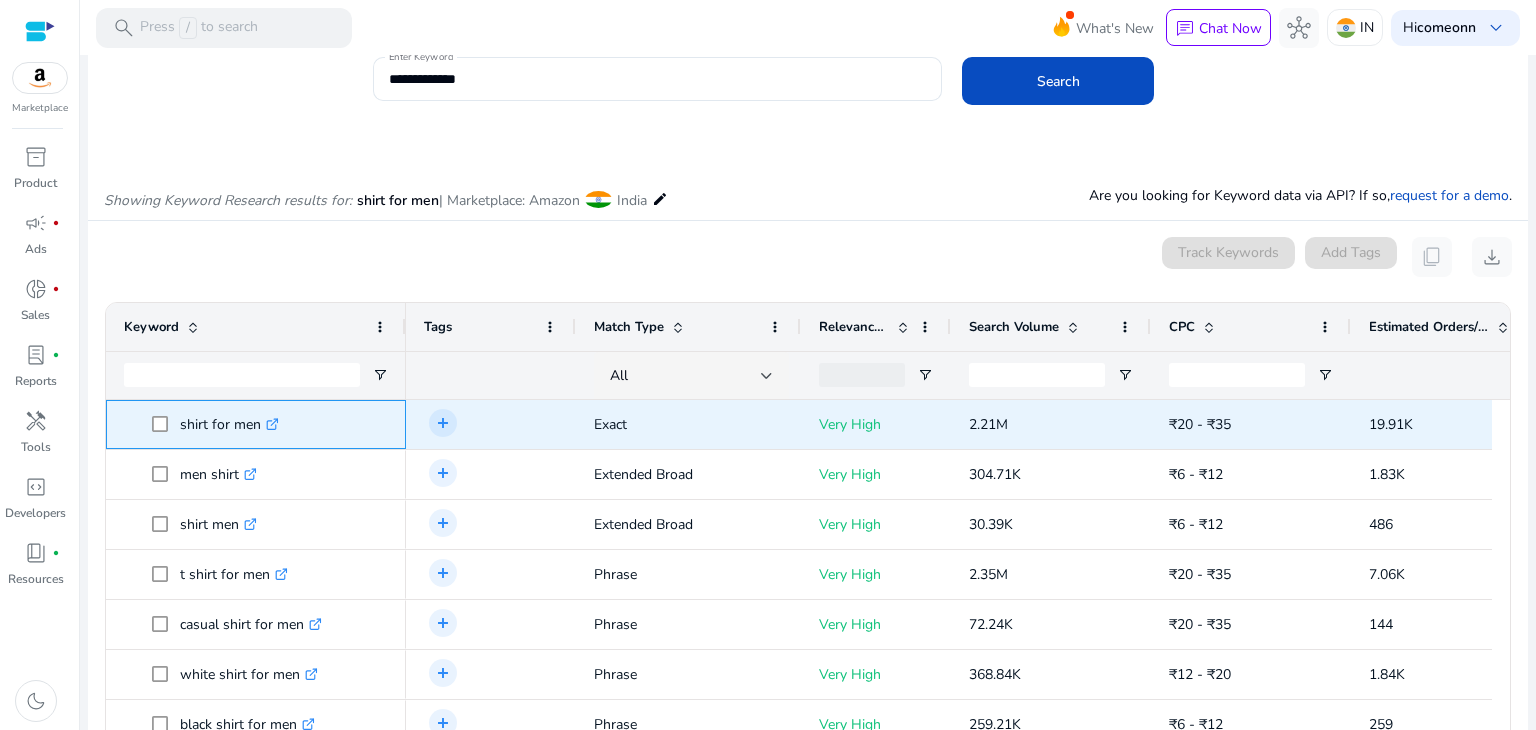 click on ".st0{fill:#2c8af8}" 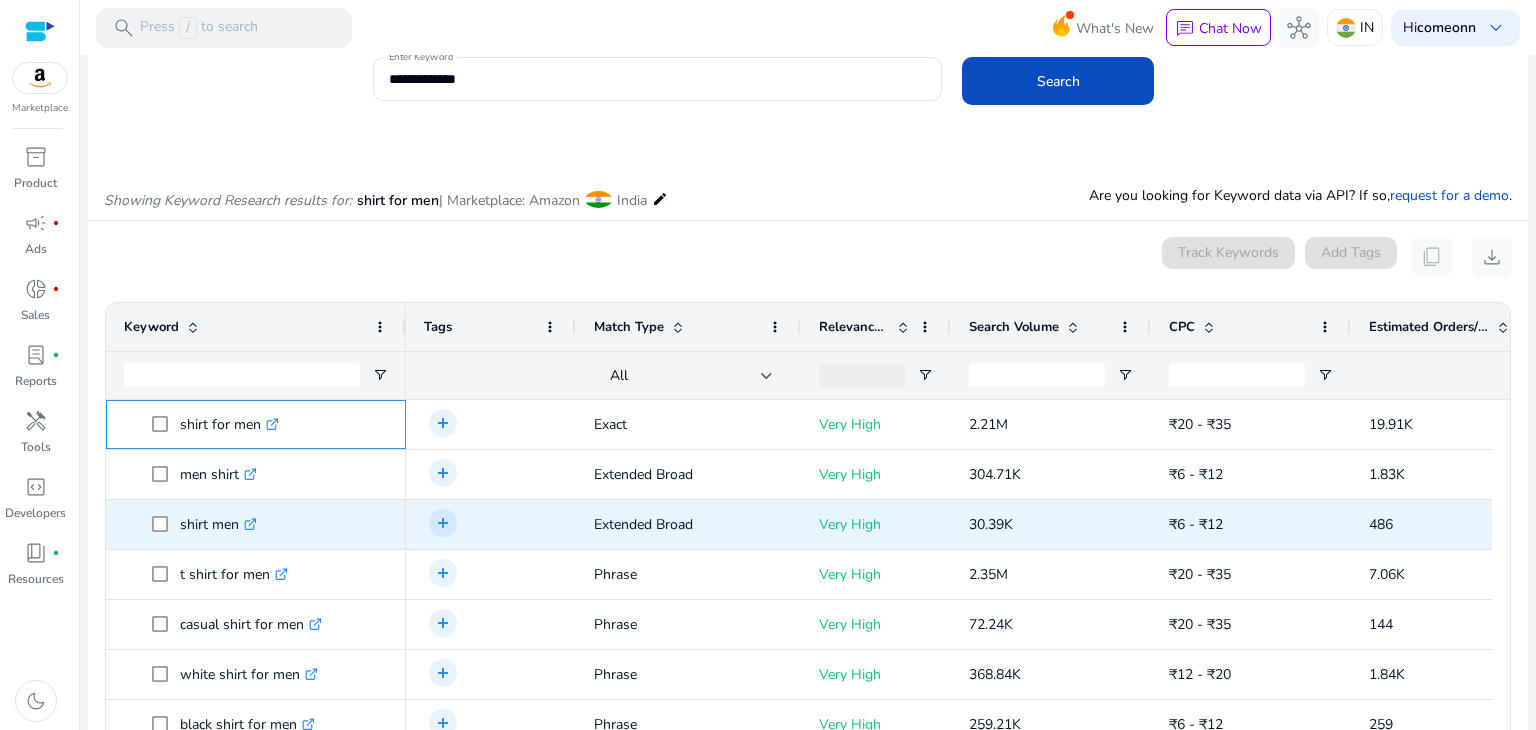 scroll, scrollTop: 114, scrollLeft: 0, axis: vertical 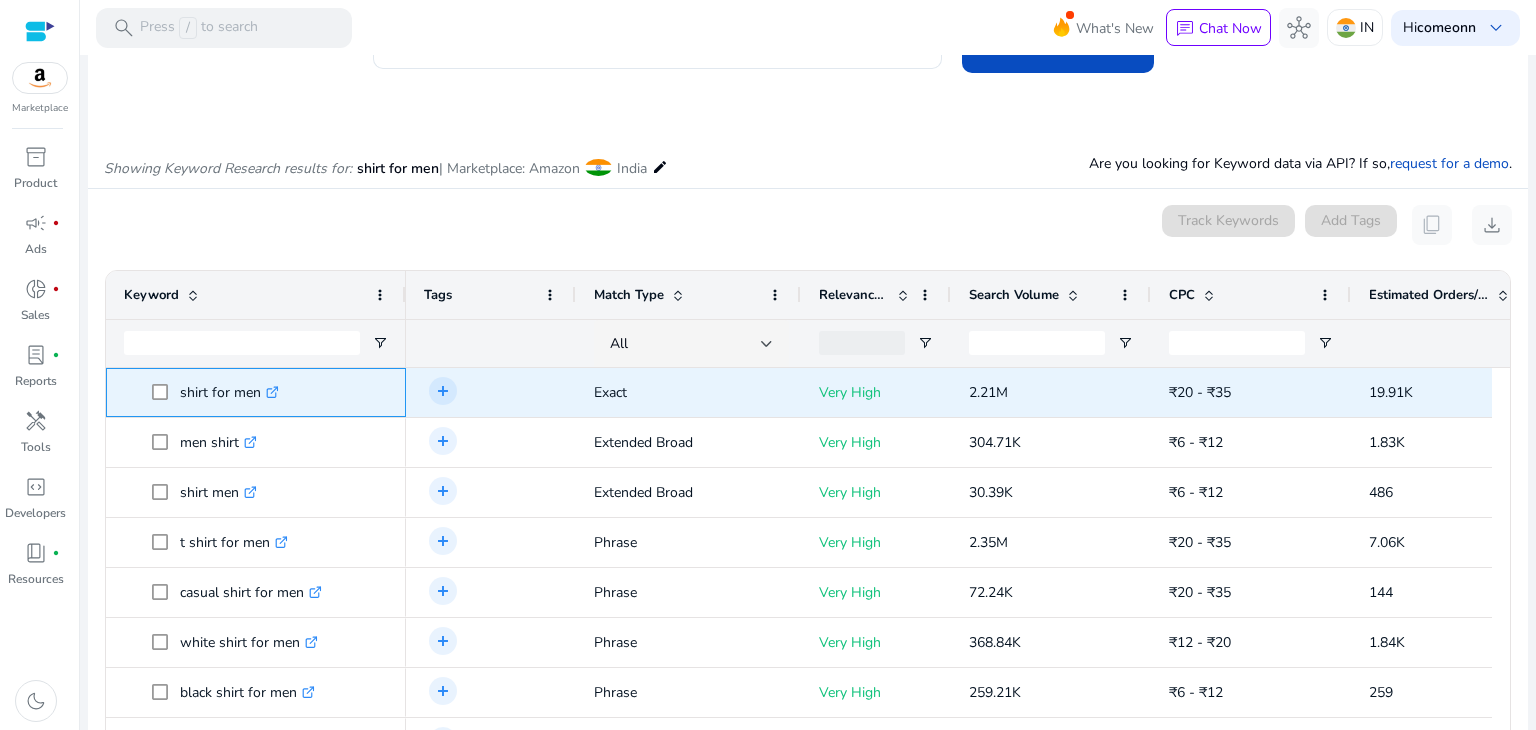 drag, startPoint x: 176, startPoint y: 389, endPoint x: 267, endPoint y: 406, distance: 92.574295 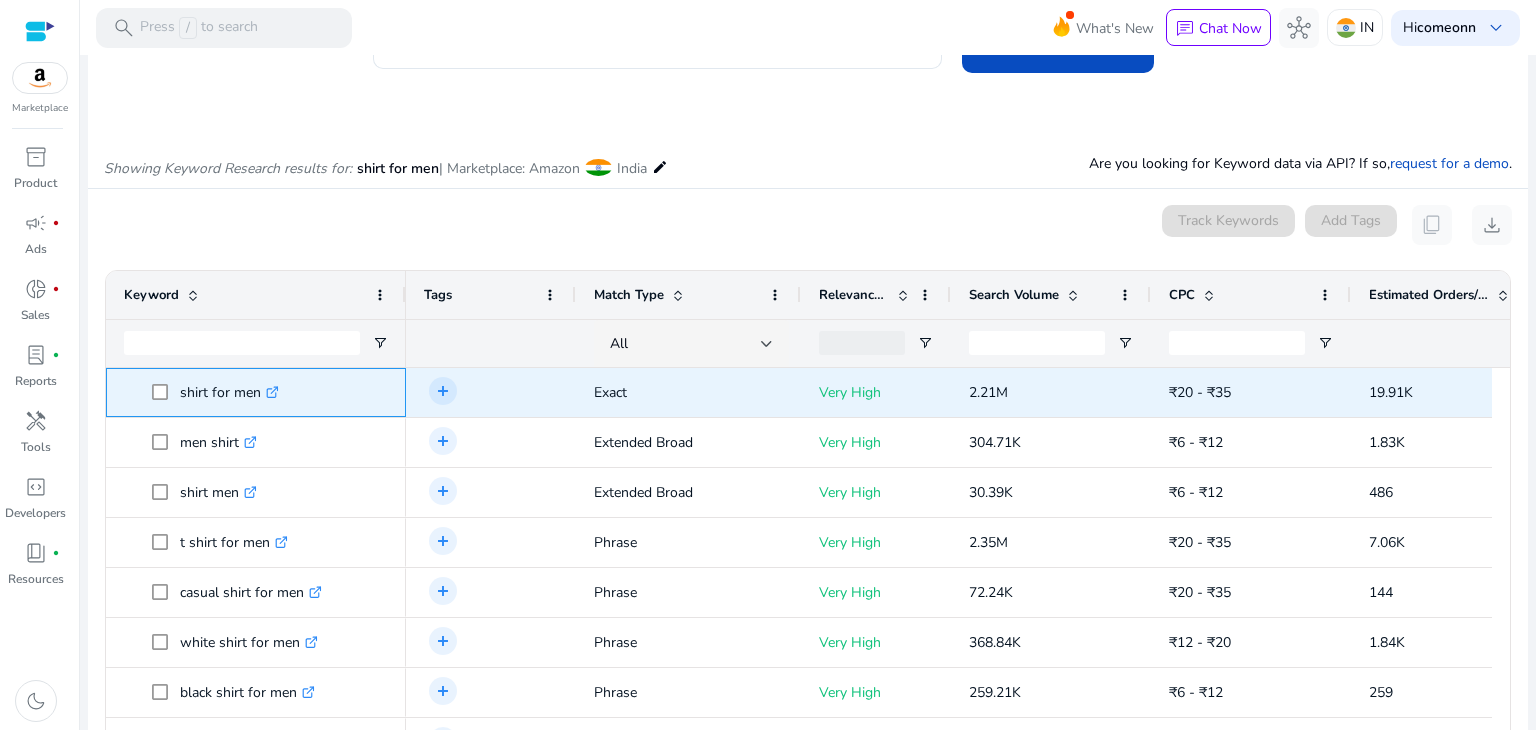 copy on "shirt for men" 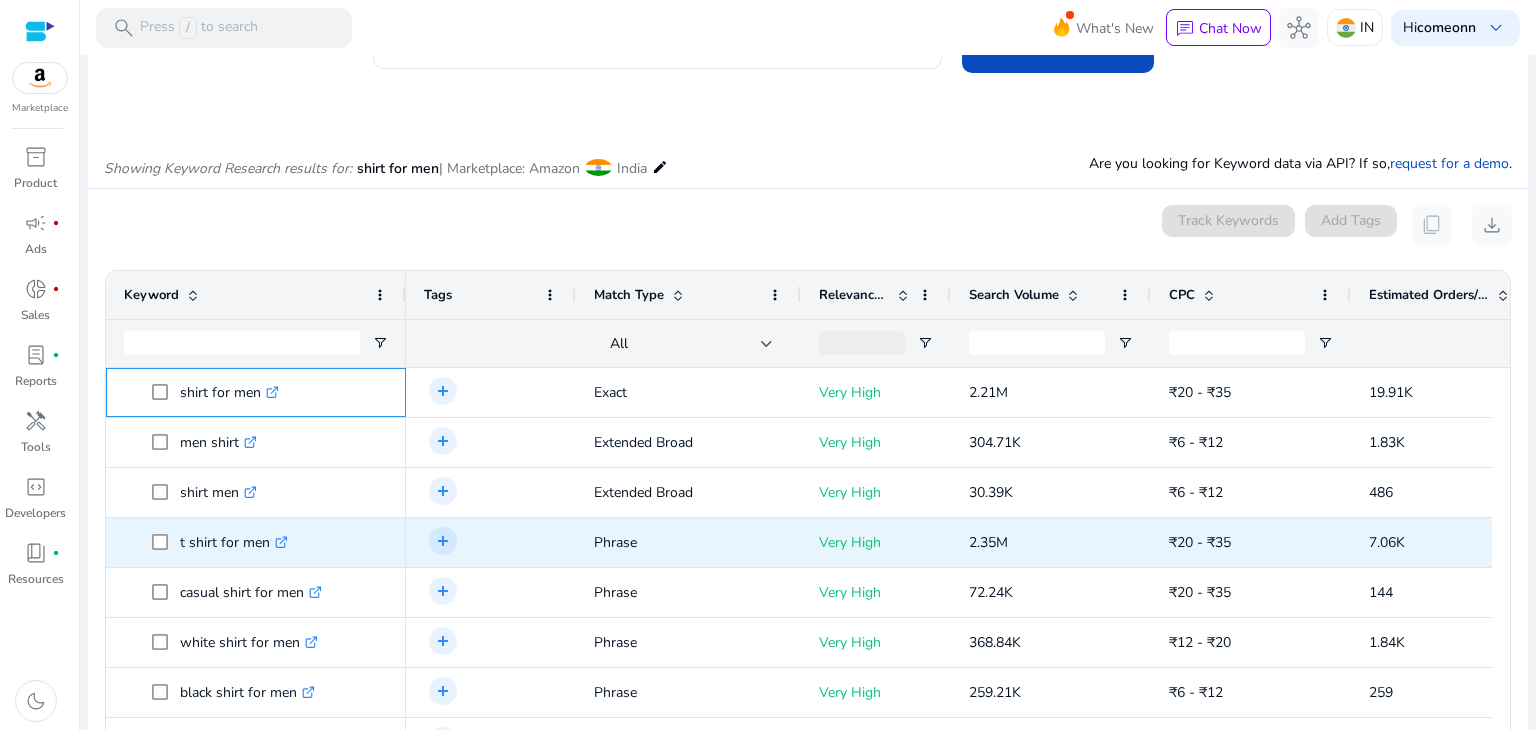 scroll, scrollTop: 54, scrollLeft: 0, axis: vertical 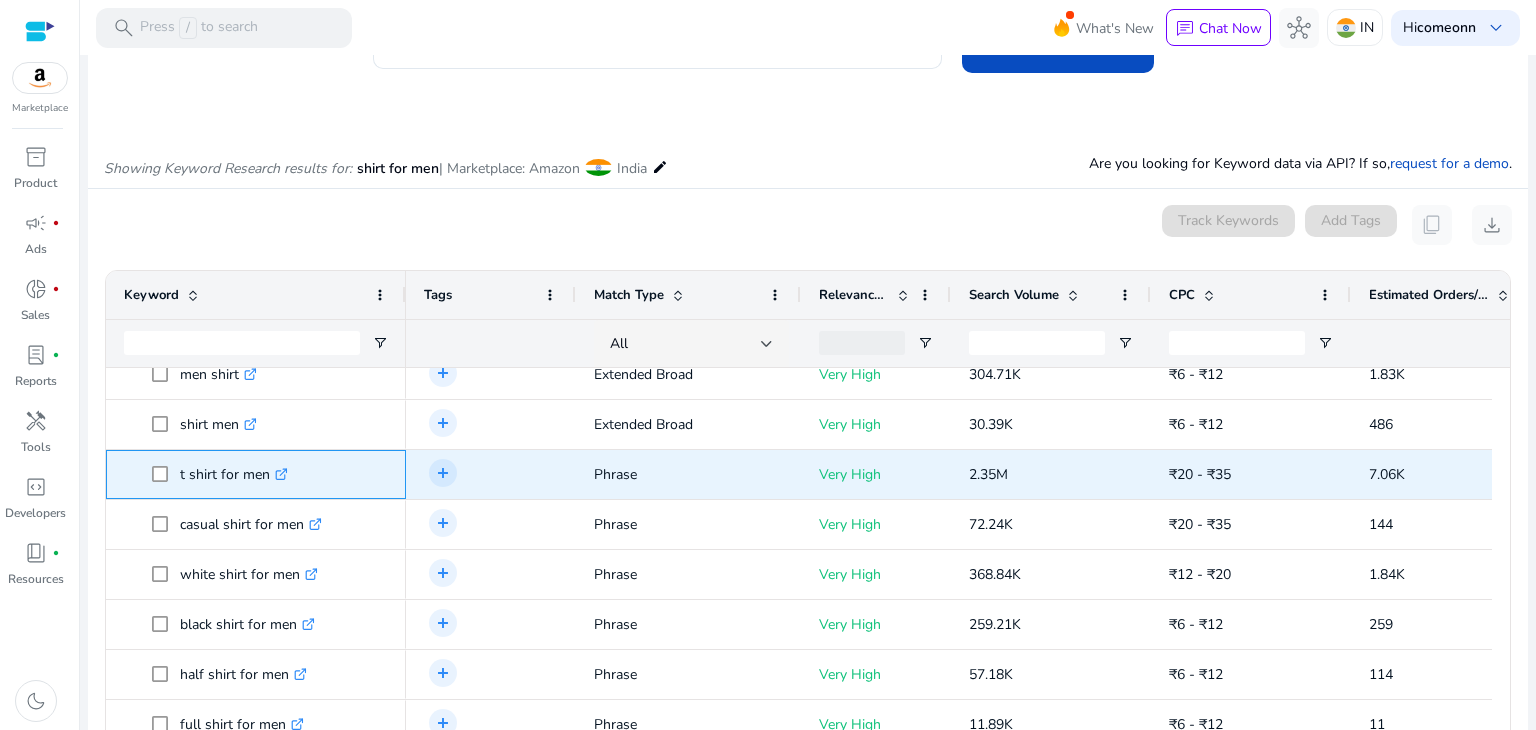 drag, startPoint x: 176, startPoint y: 470, endPoint x: 272, endPoint y: 475, distance: 96.13012 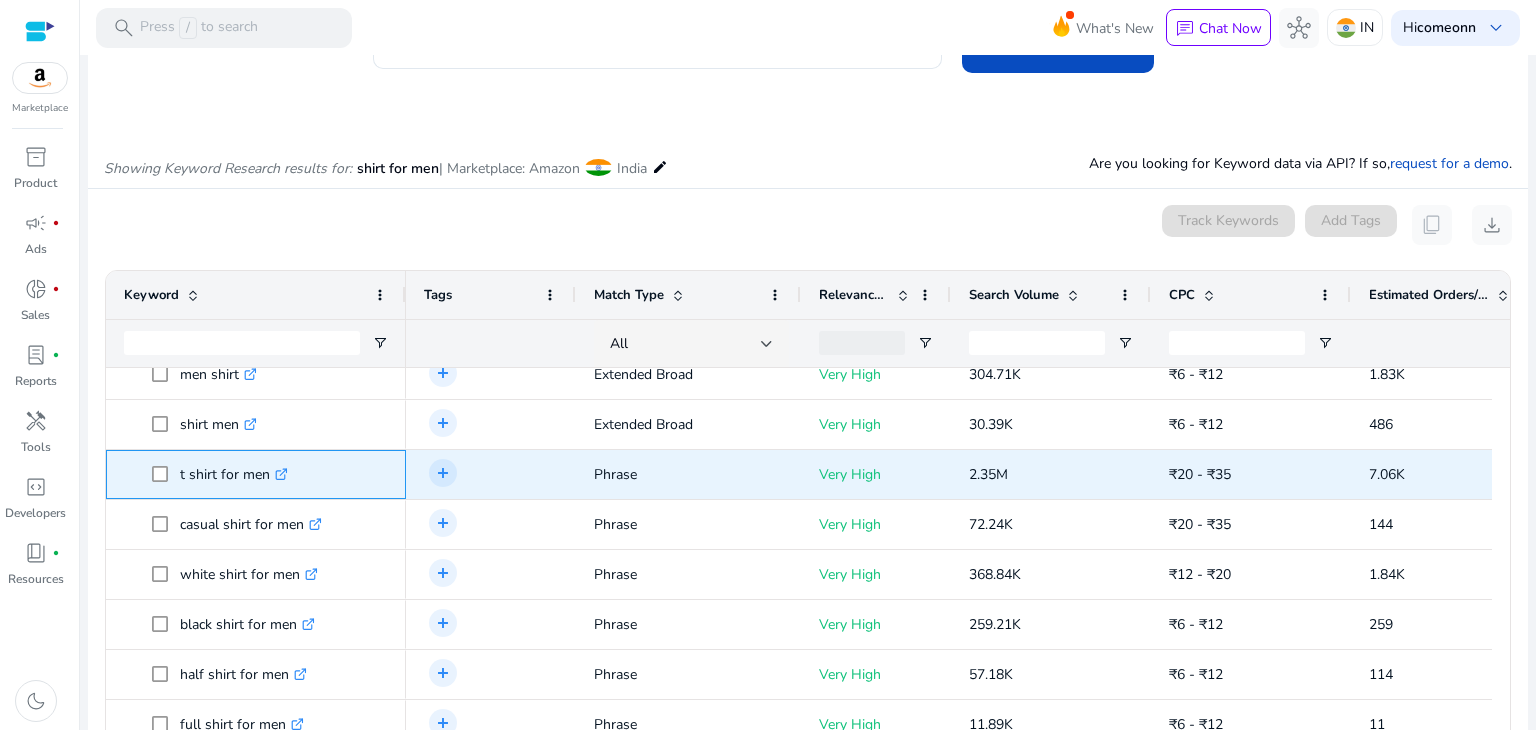 copy on "t shirt for men" 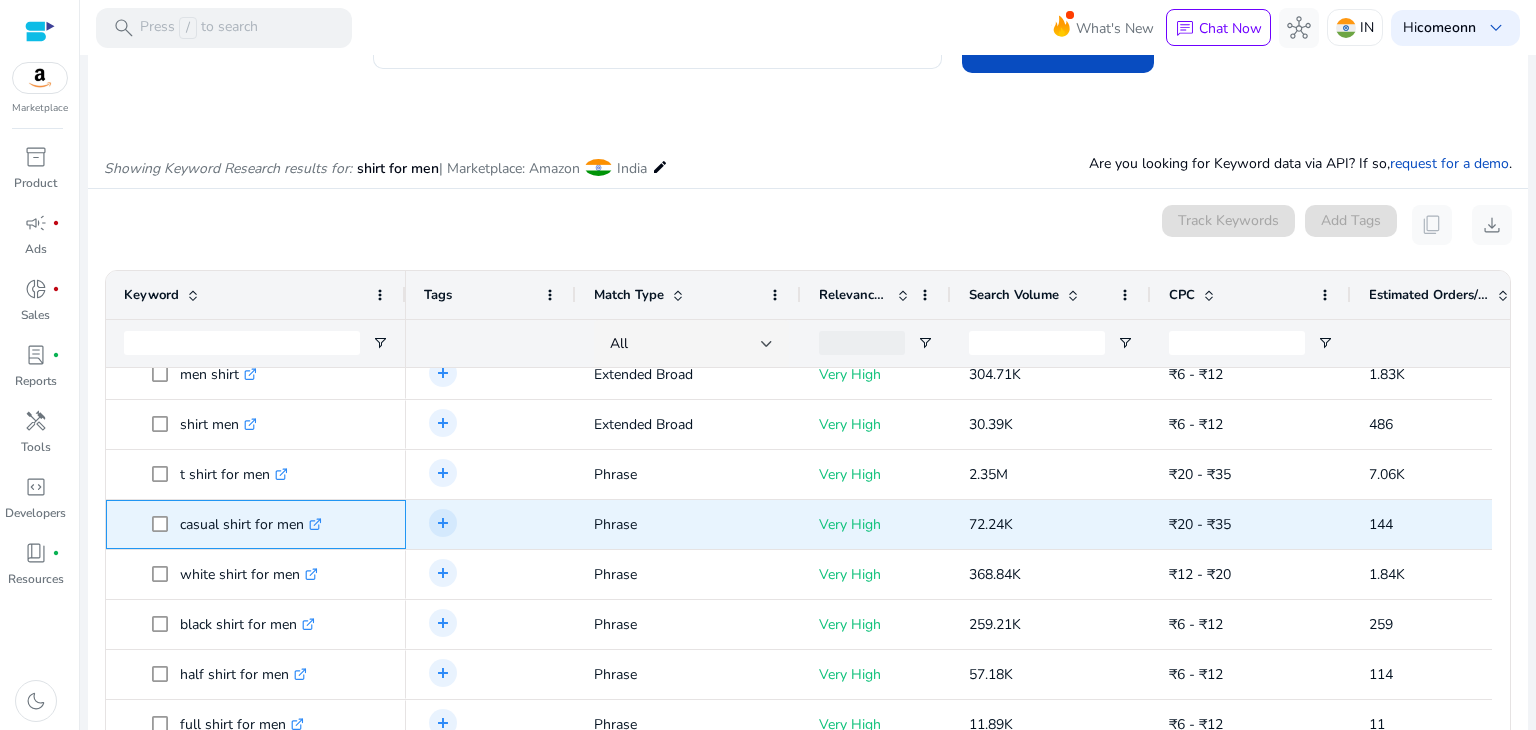 drag, startPoint x: 172, startPoint y: 524, endPoint x: 306, endPoint y: 536, distance: 134.53624 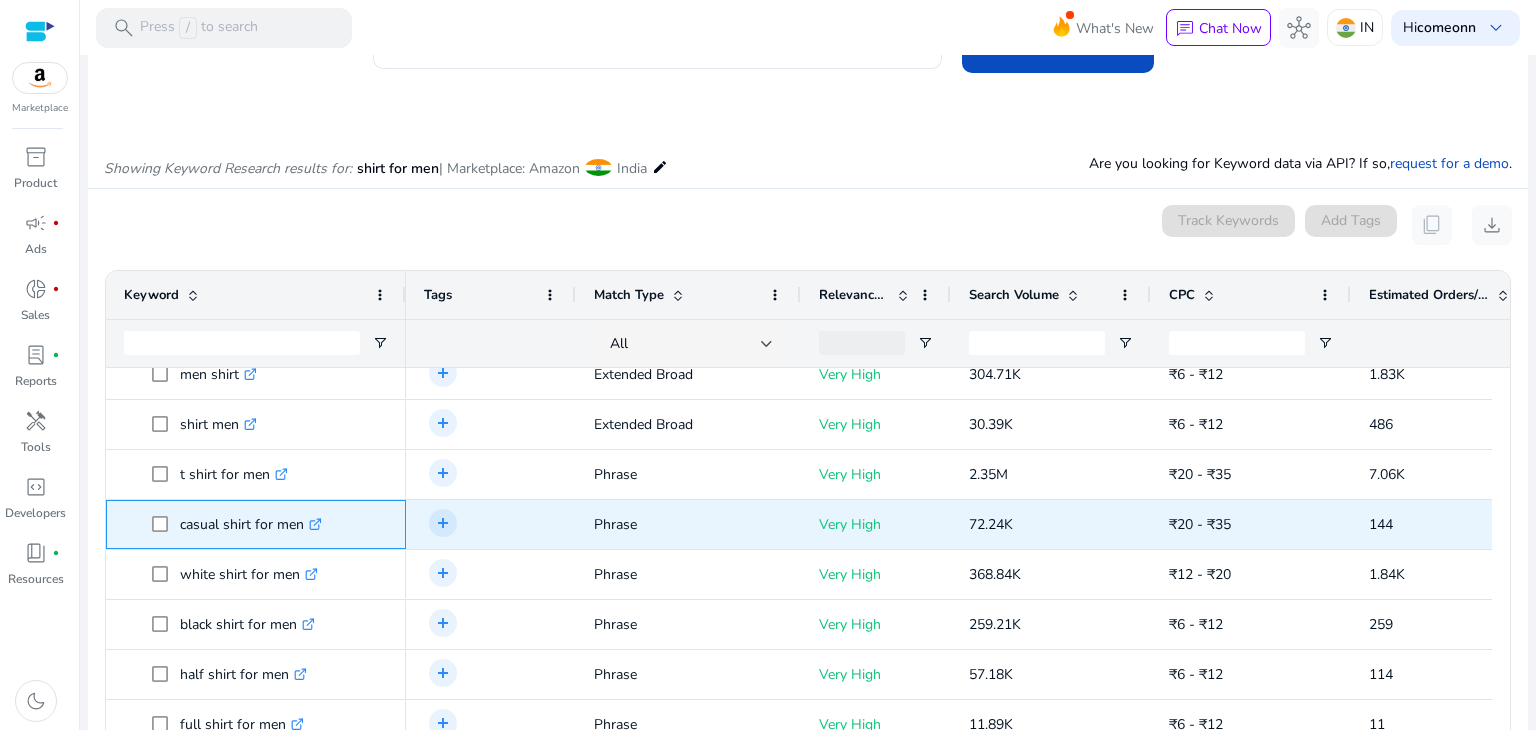 copy on "casual shirt for men" 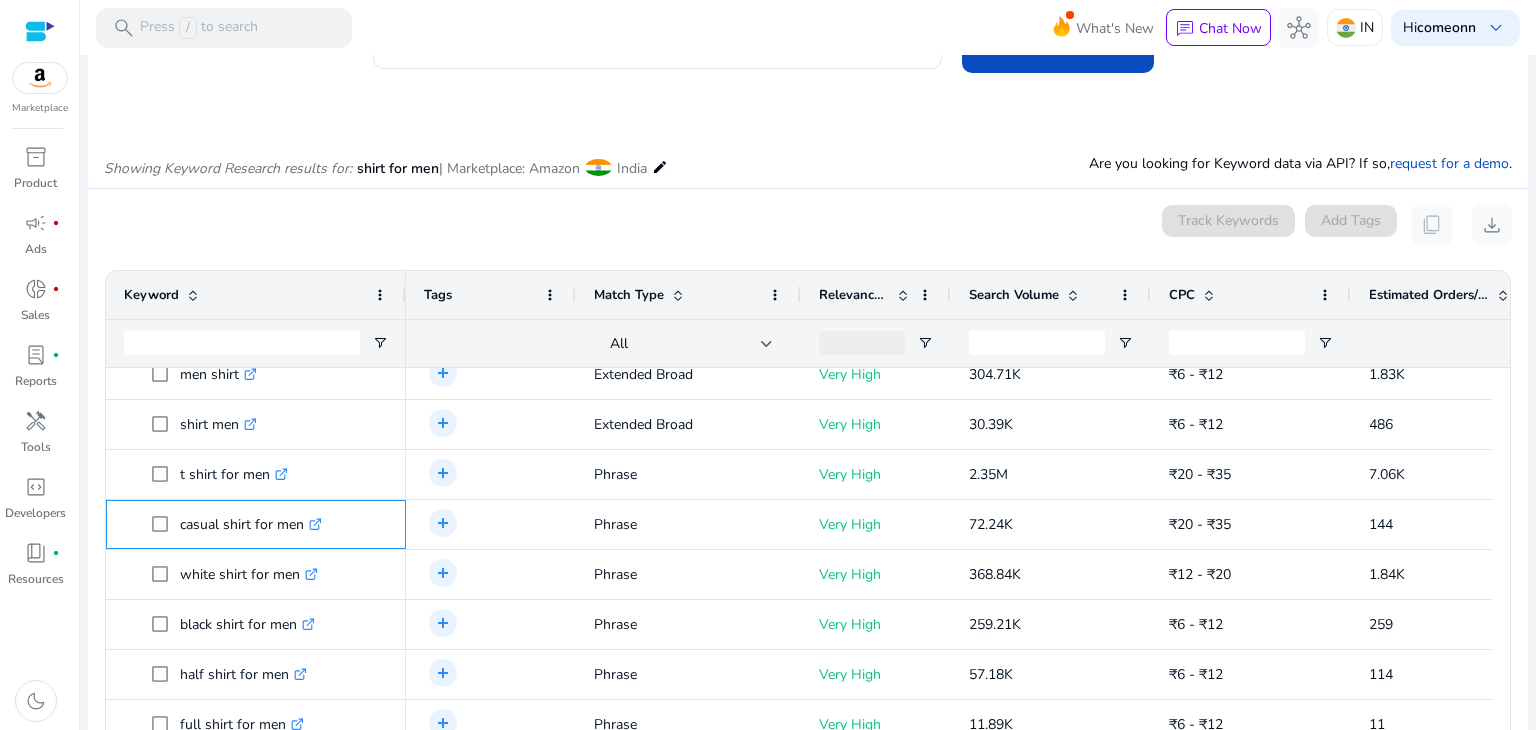 copy on "casual shirt for men" 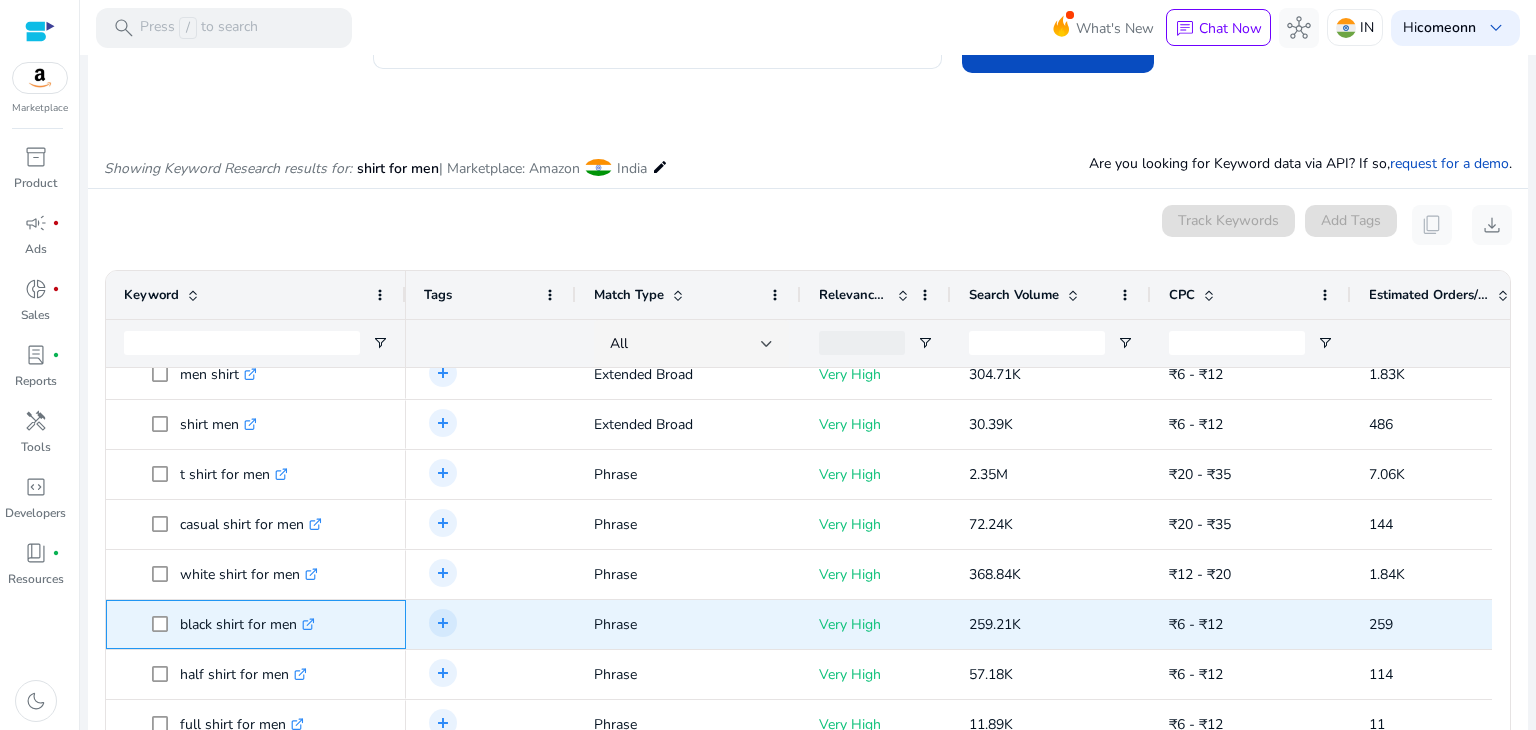 drag, startPoint x: 178, startPoint y: 620, endPoint x: 297, endPoint y: 624, distance: 119.06721 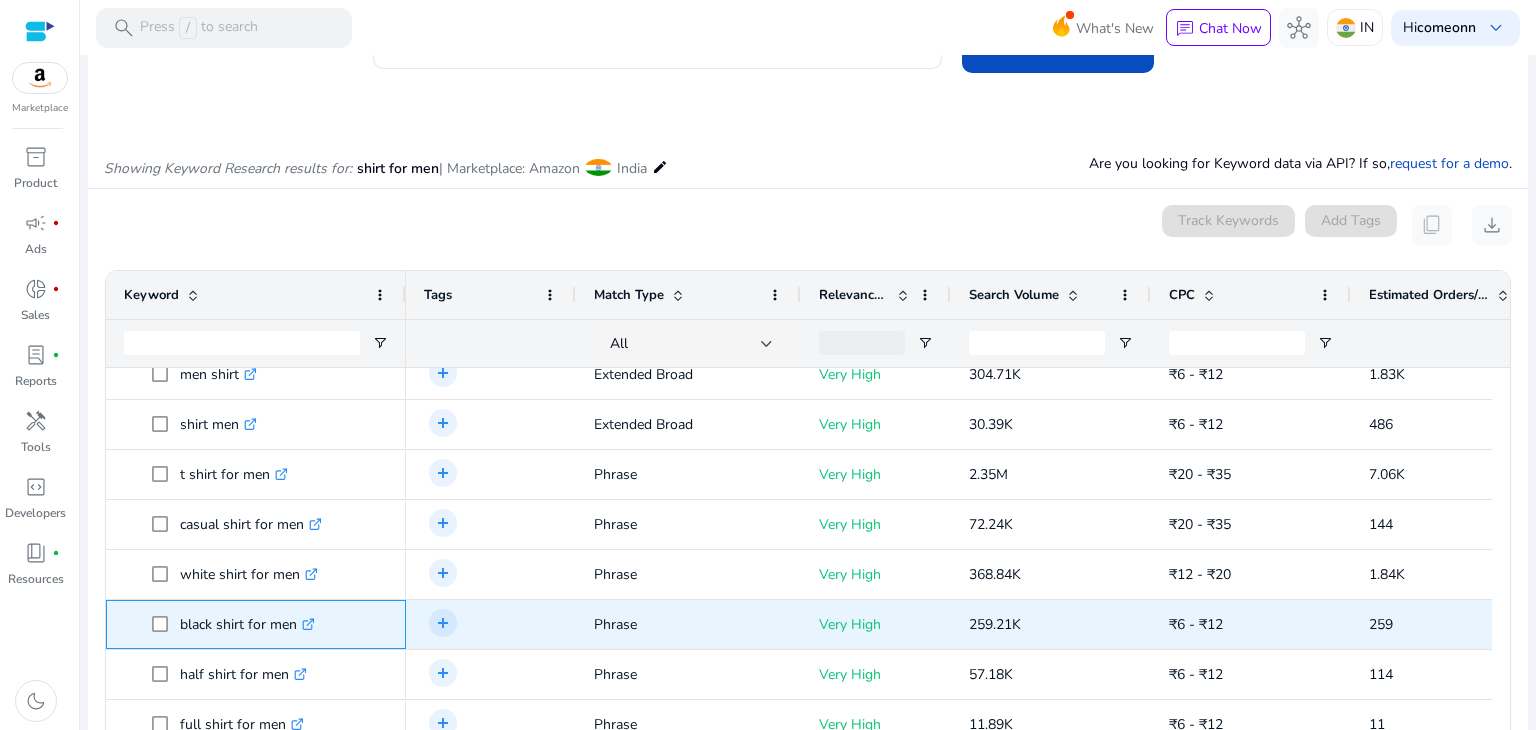 copy on "black shirt for men" 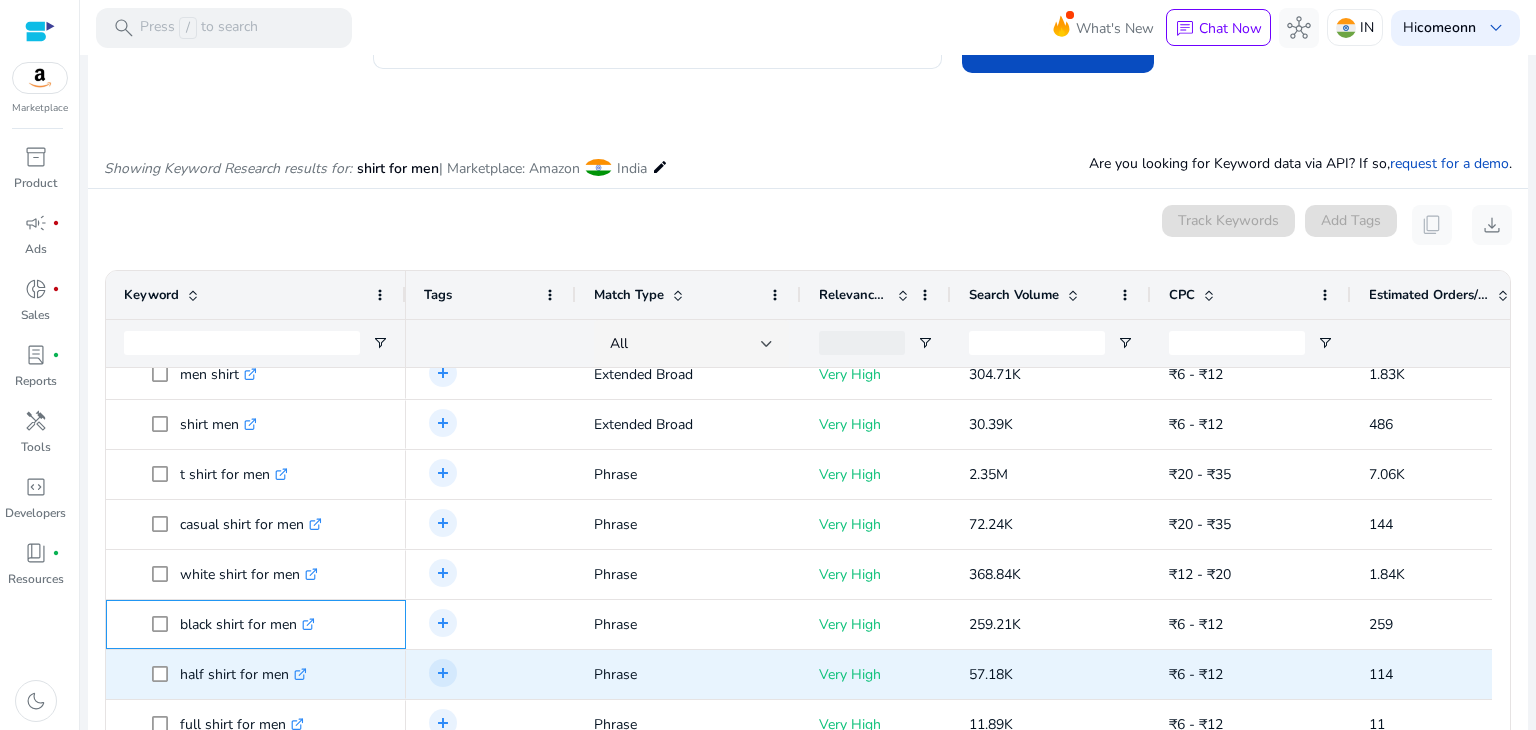 scroll, scrollTop: 298, scrollLeft: 0, axis: vertical 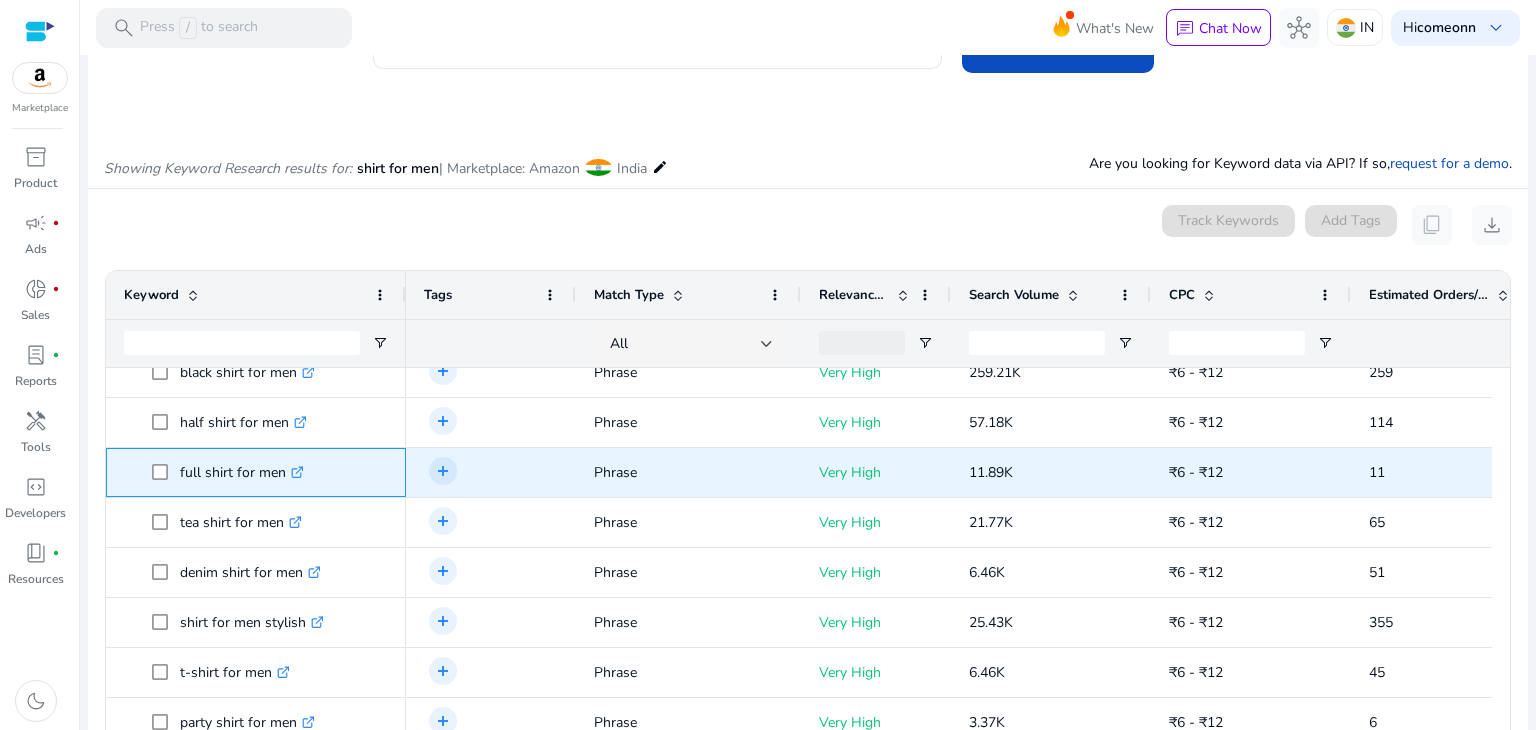 drag, startPoint x: 172, startPoint y: 466, endPoint x: 286, endPoint y: 486, distance: 115.74109 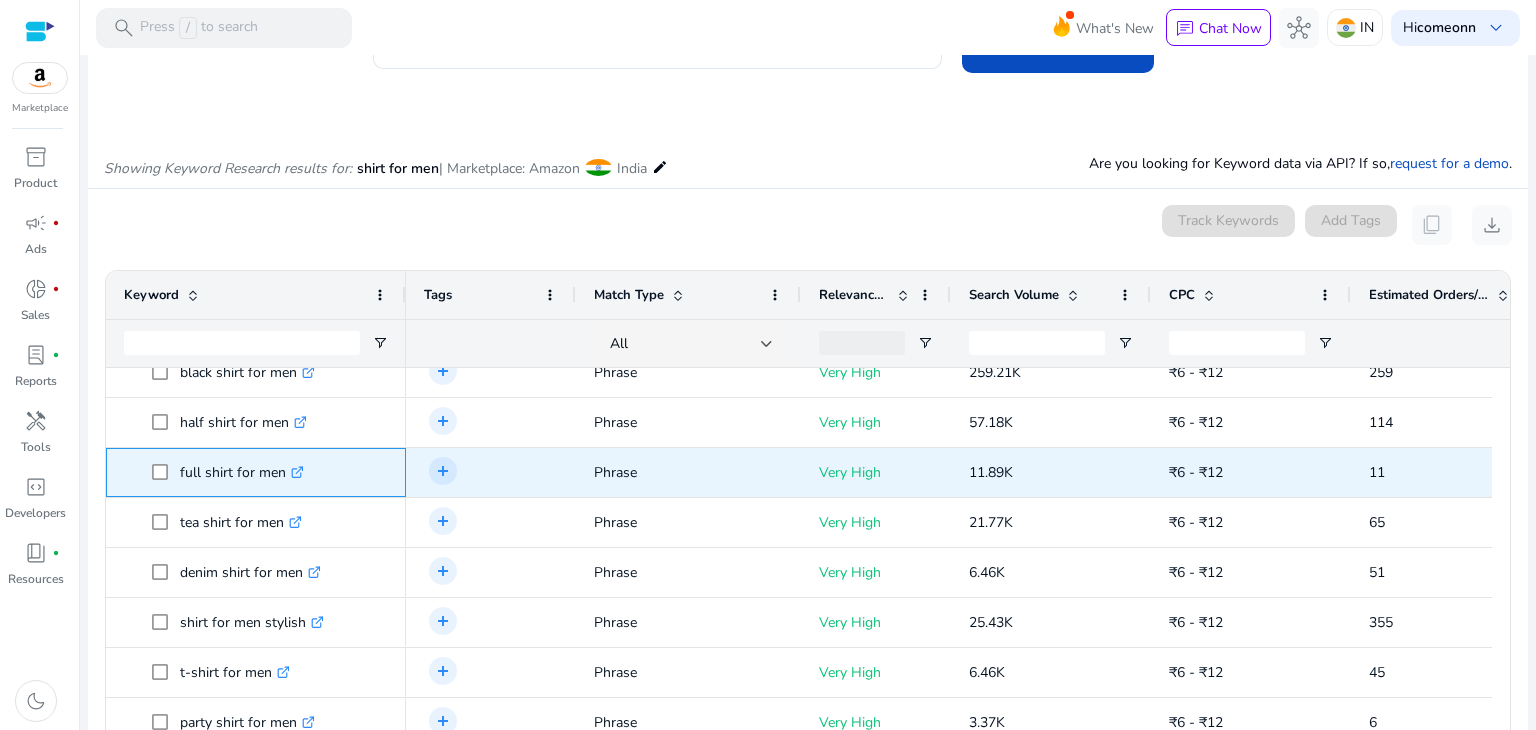 copy on "full shirt for men" 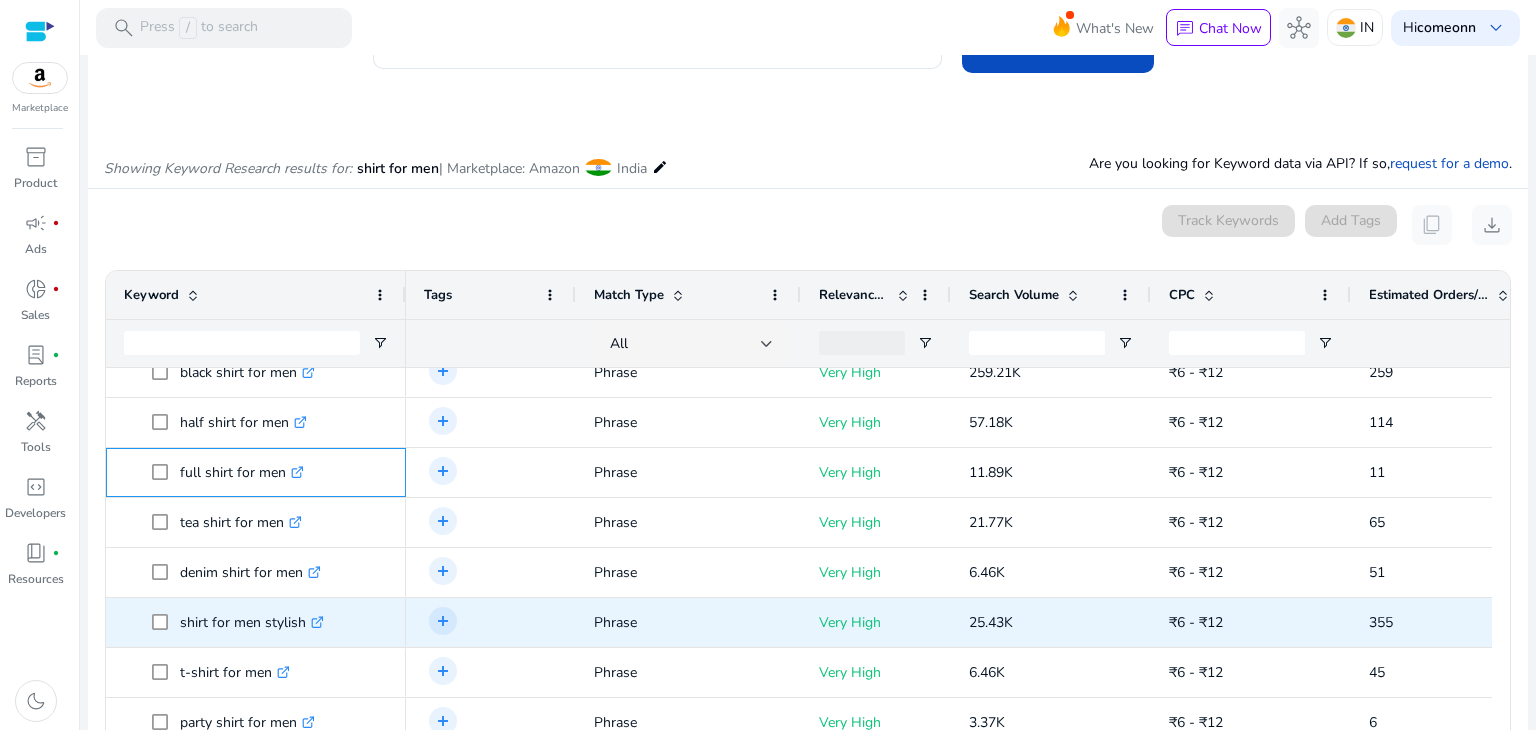 scroll, scrollTop: 371, scrollLeft: 0, axis: vertical 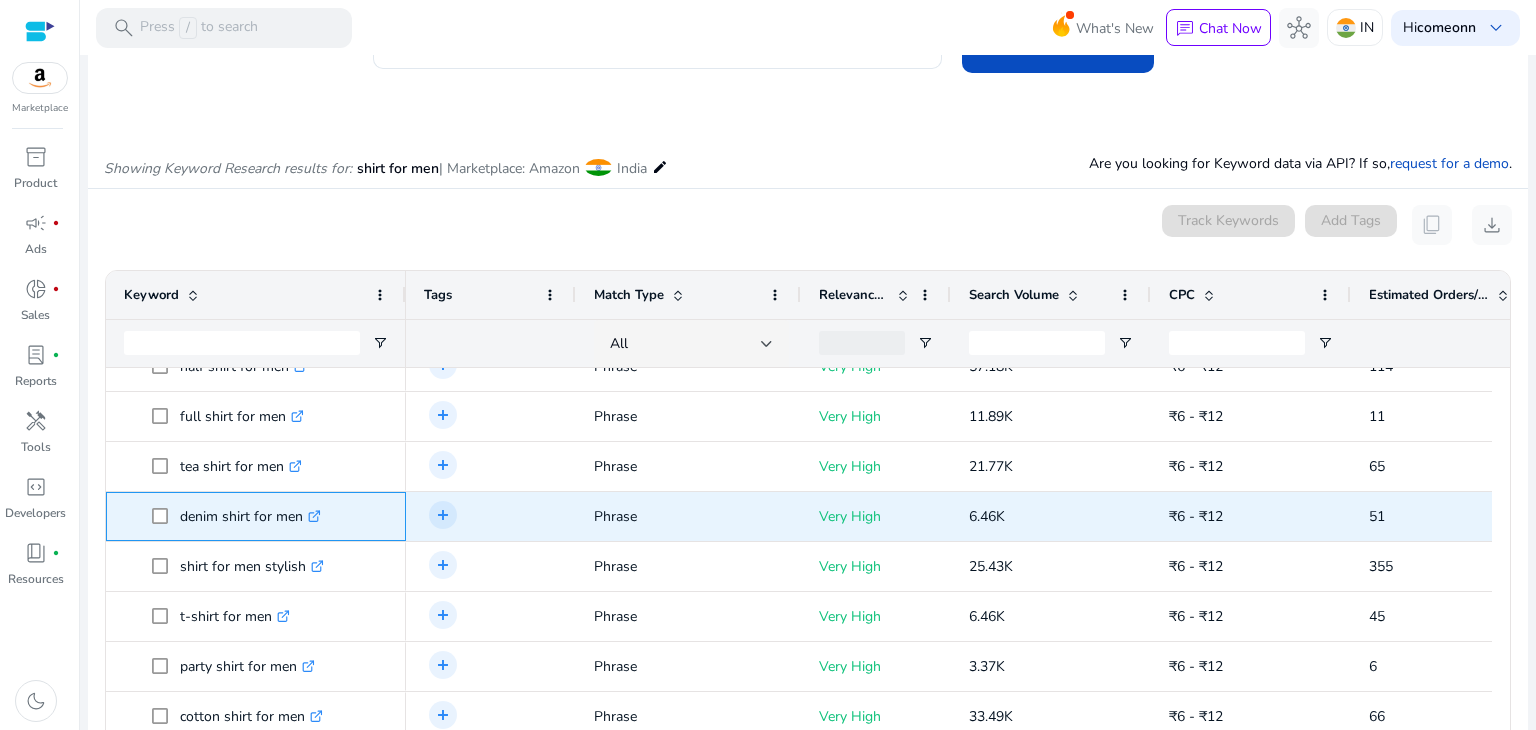 drag, startPoint x: 177, startPoint y: 514, endPoint x: 314, endPoint y: 526, distance: 137.52454 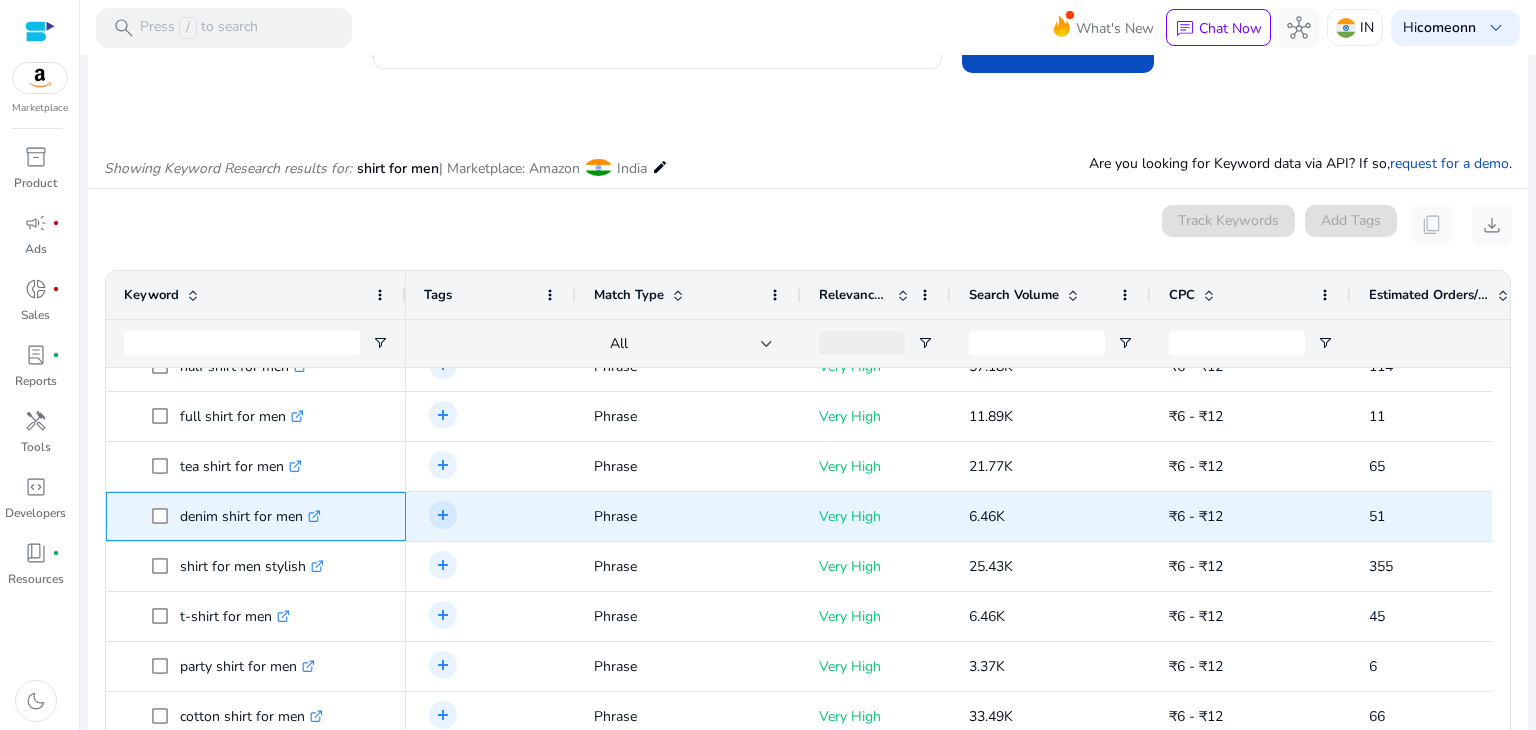 copy on "denim shirt for men" 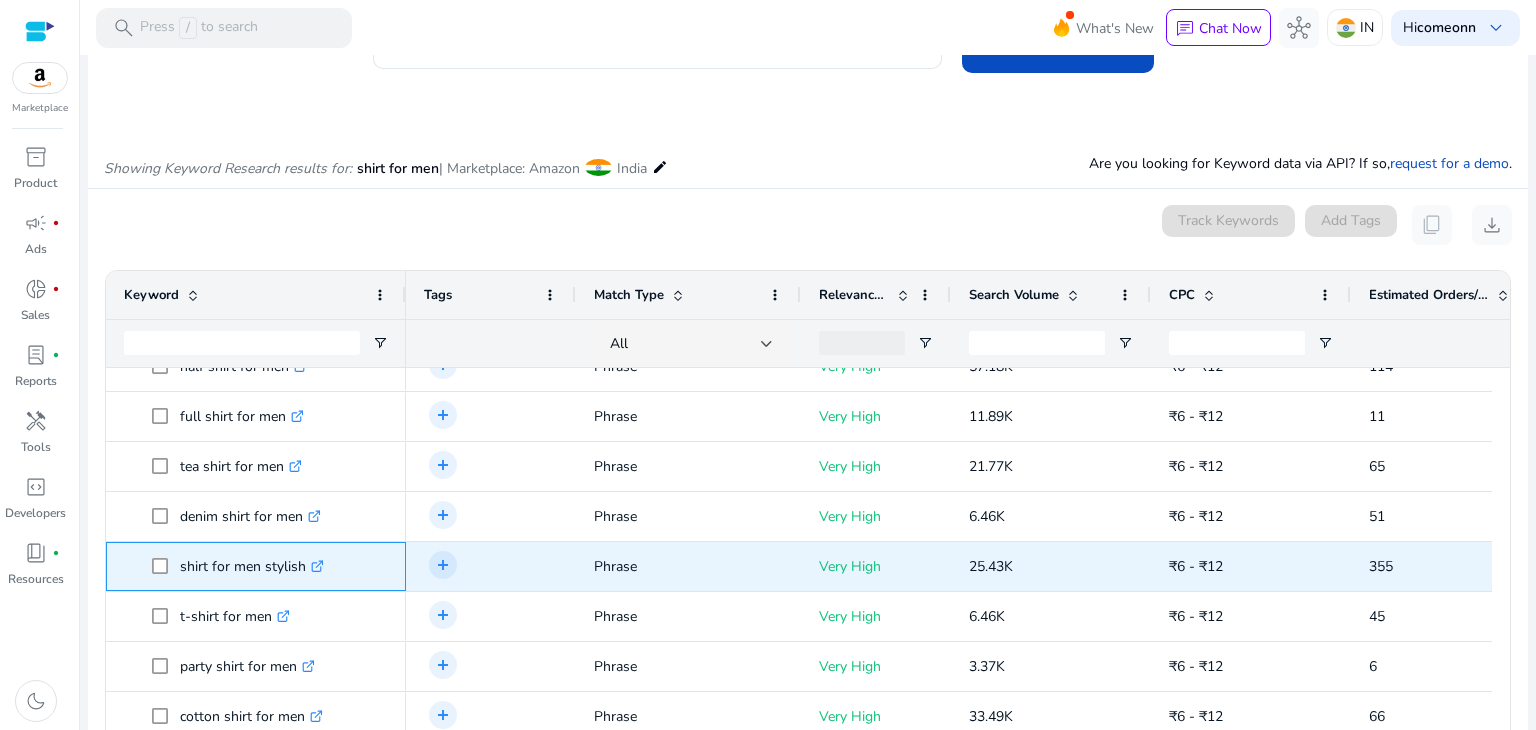 drag, startPoint x: 176, startPoint y: 563, endPoint x: 301, endPoint y: 571, distance: 125.25574 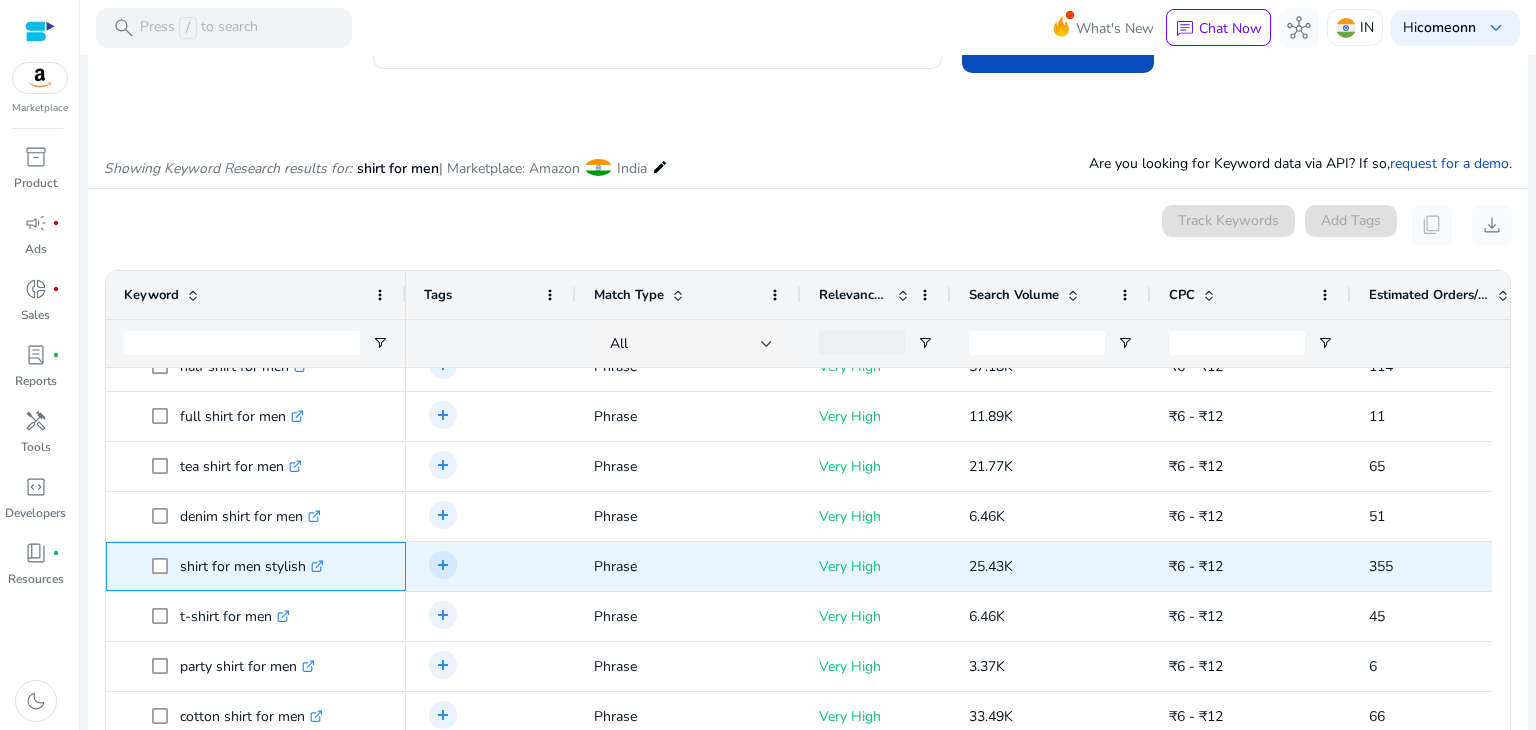 copy on "shirt for men stylish" 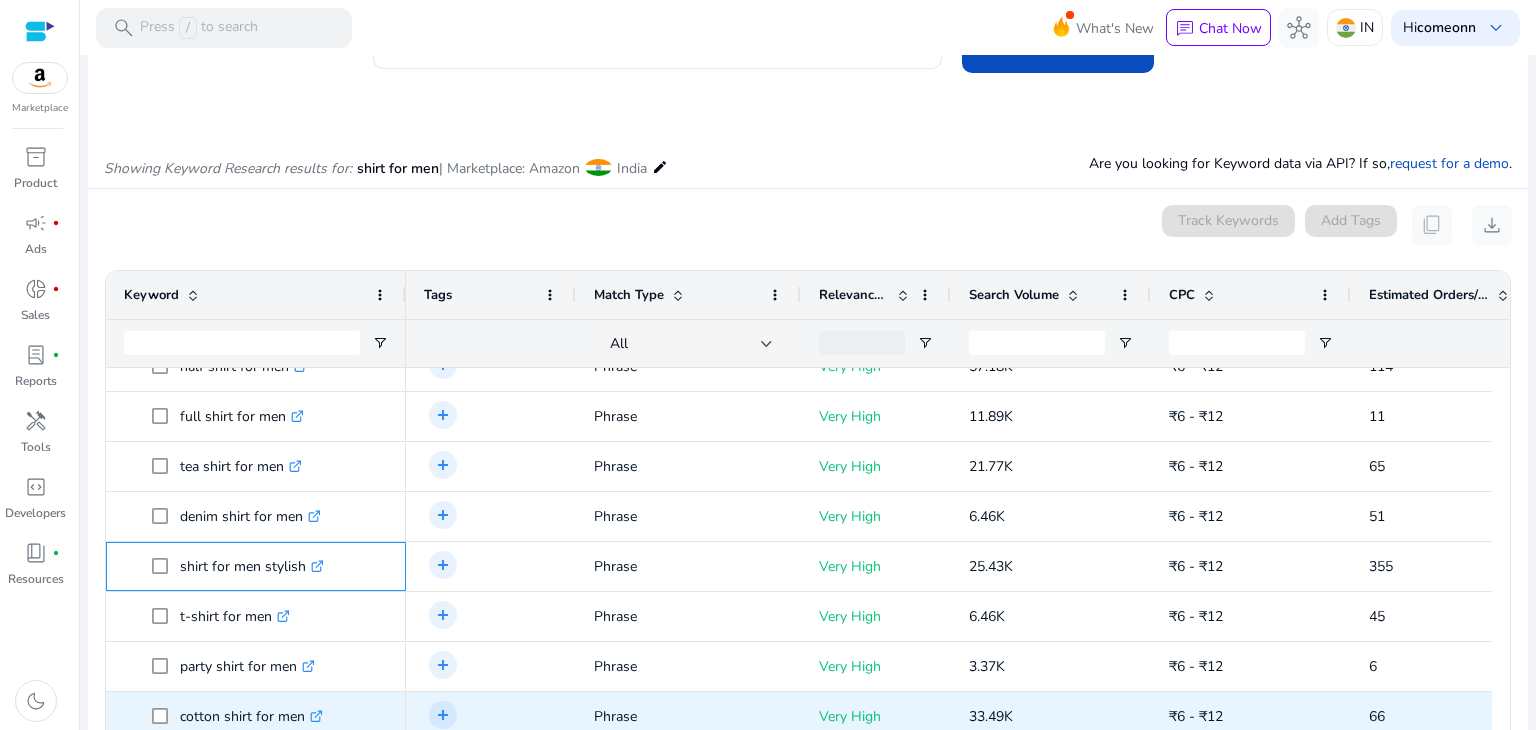 scroll, scrollTop: 472, scrollLeft: 0, axis: vertical 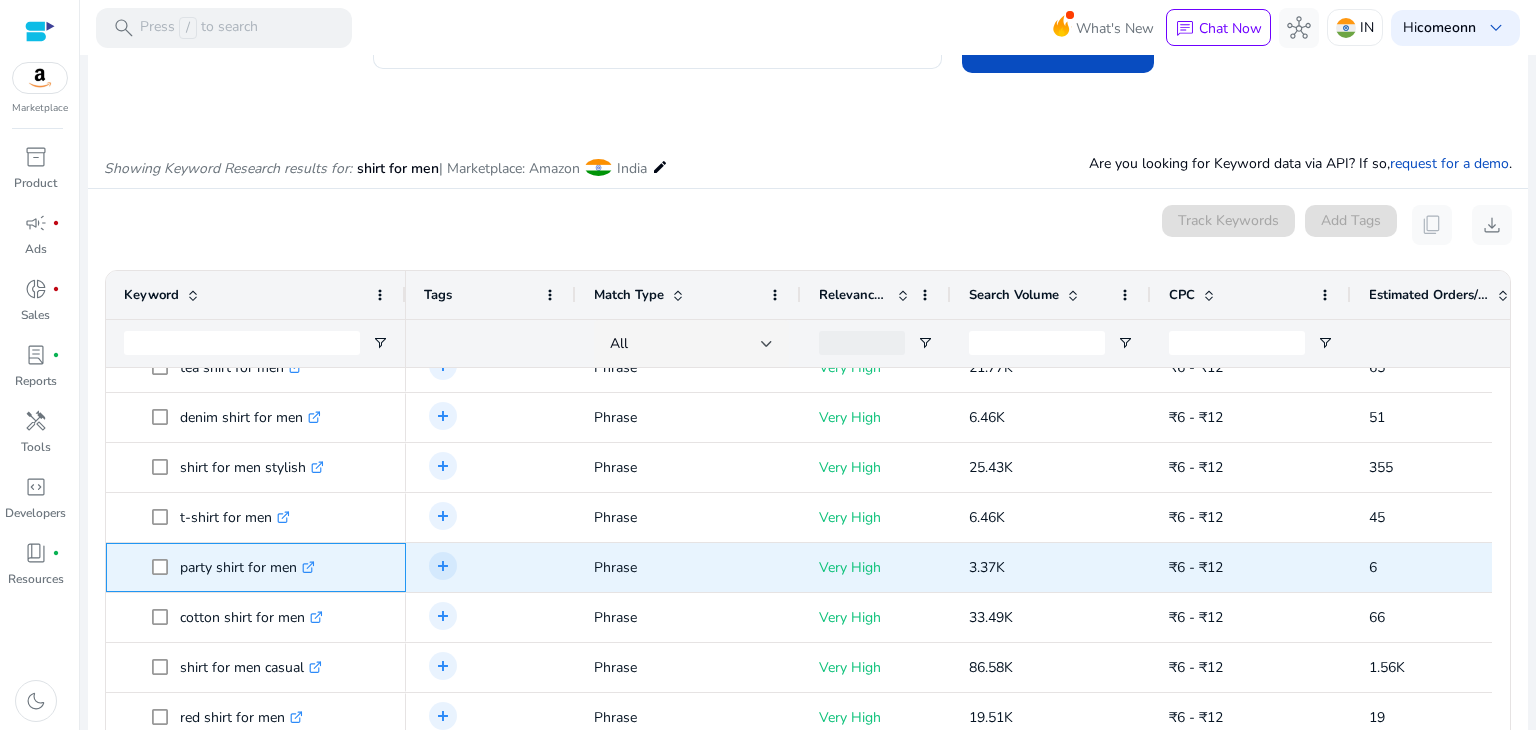 drag, startPoint x: 179, startPoint y: 562, endPoint x: 304, endPoint y: 577, distance: 125.89678 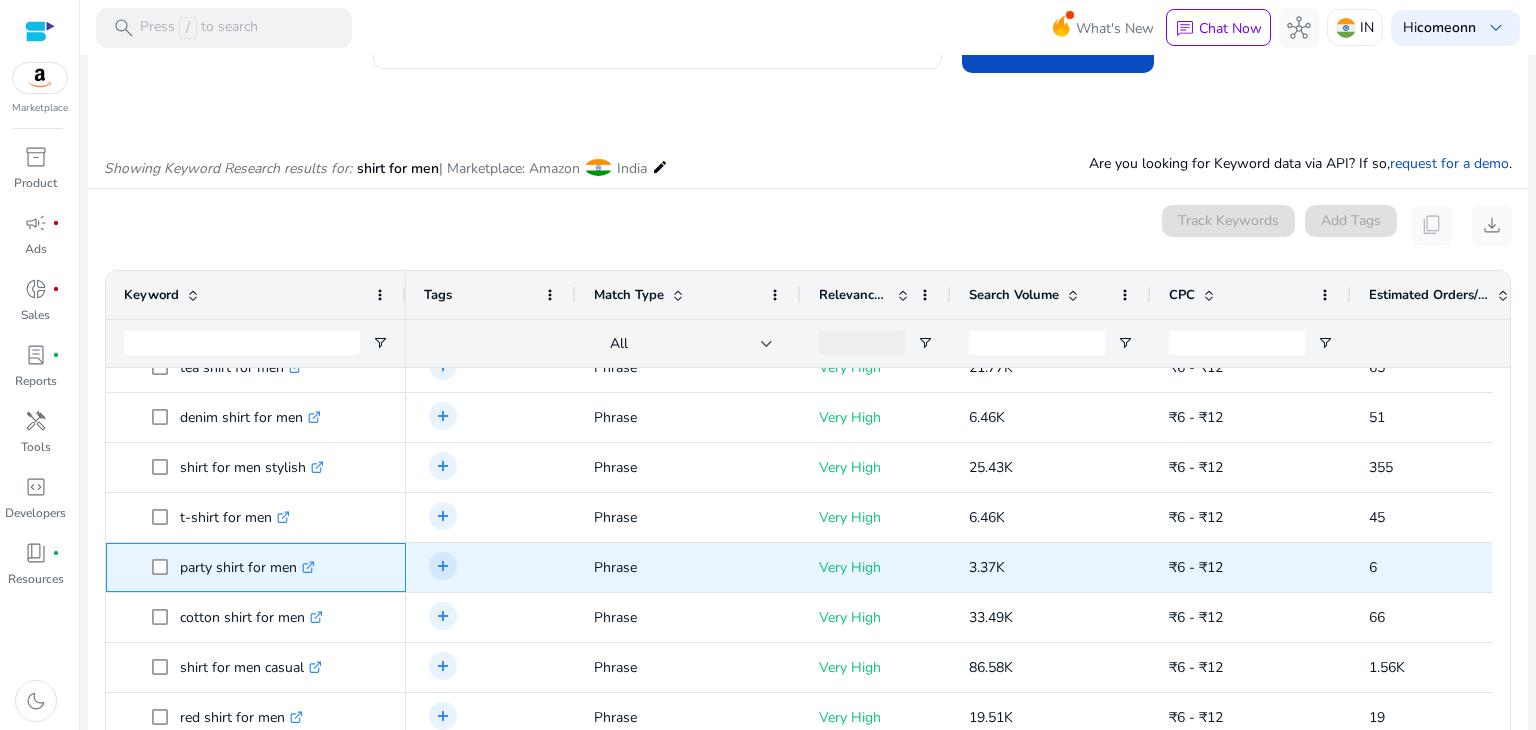 copy on "party shirt for men" 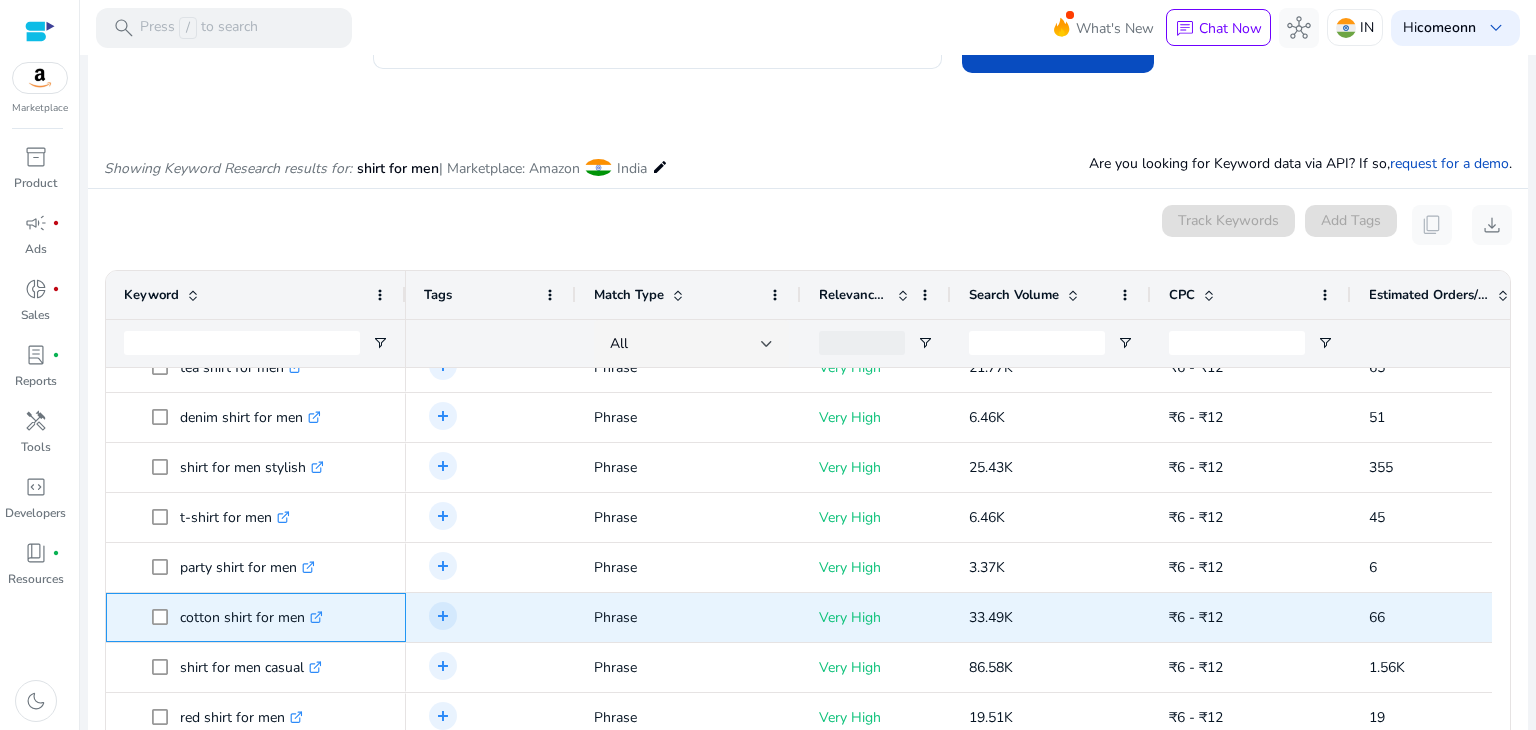 drag, startPoint x: 181, startPoint y: 610, endPoint x: 304, endPoint y: 615, distance: 123.101585 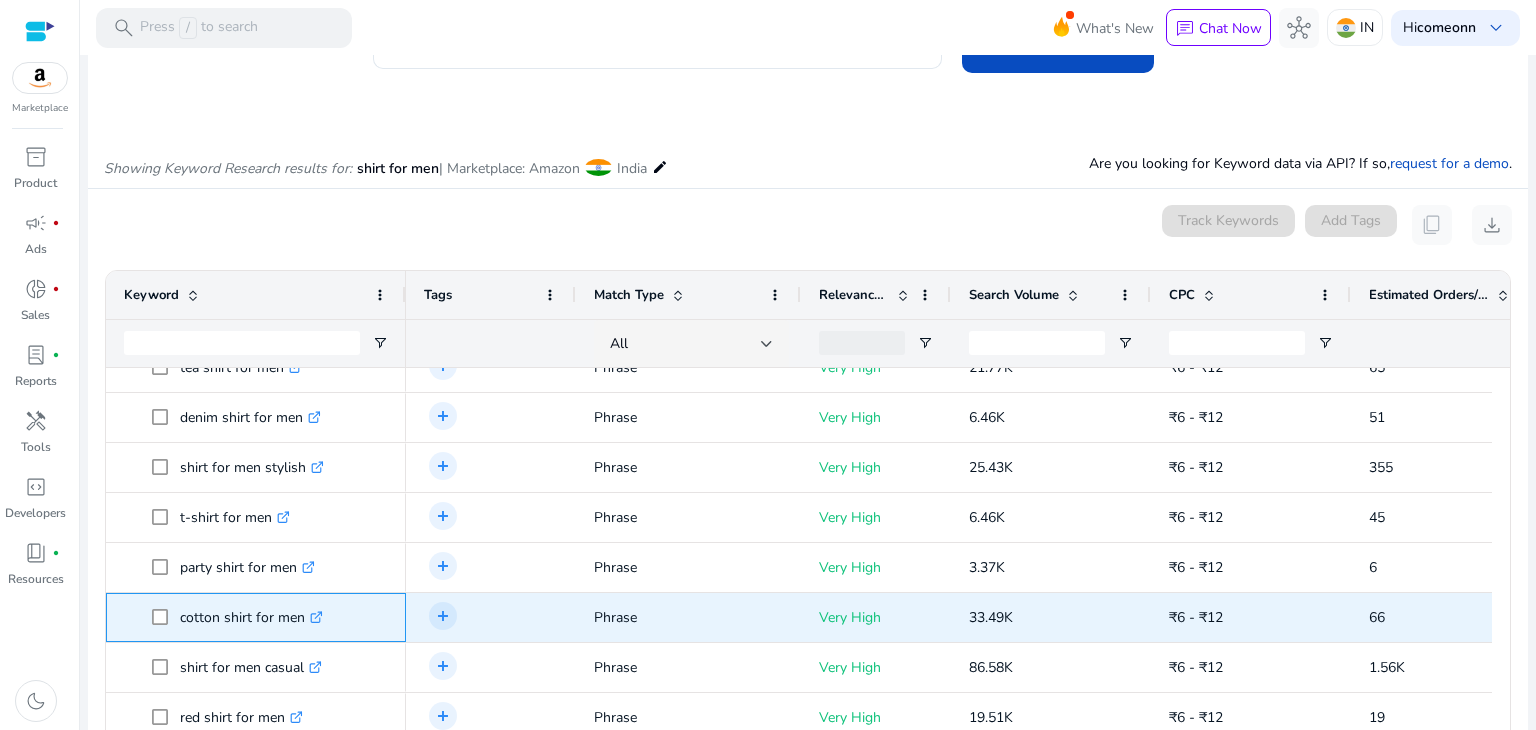 copy on "cotton shirt for men" 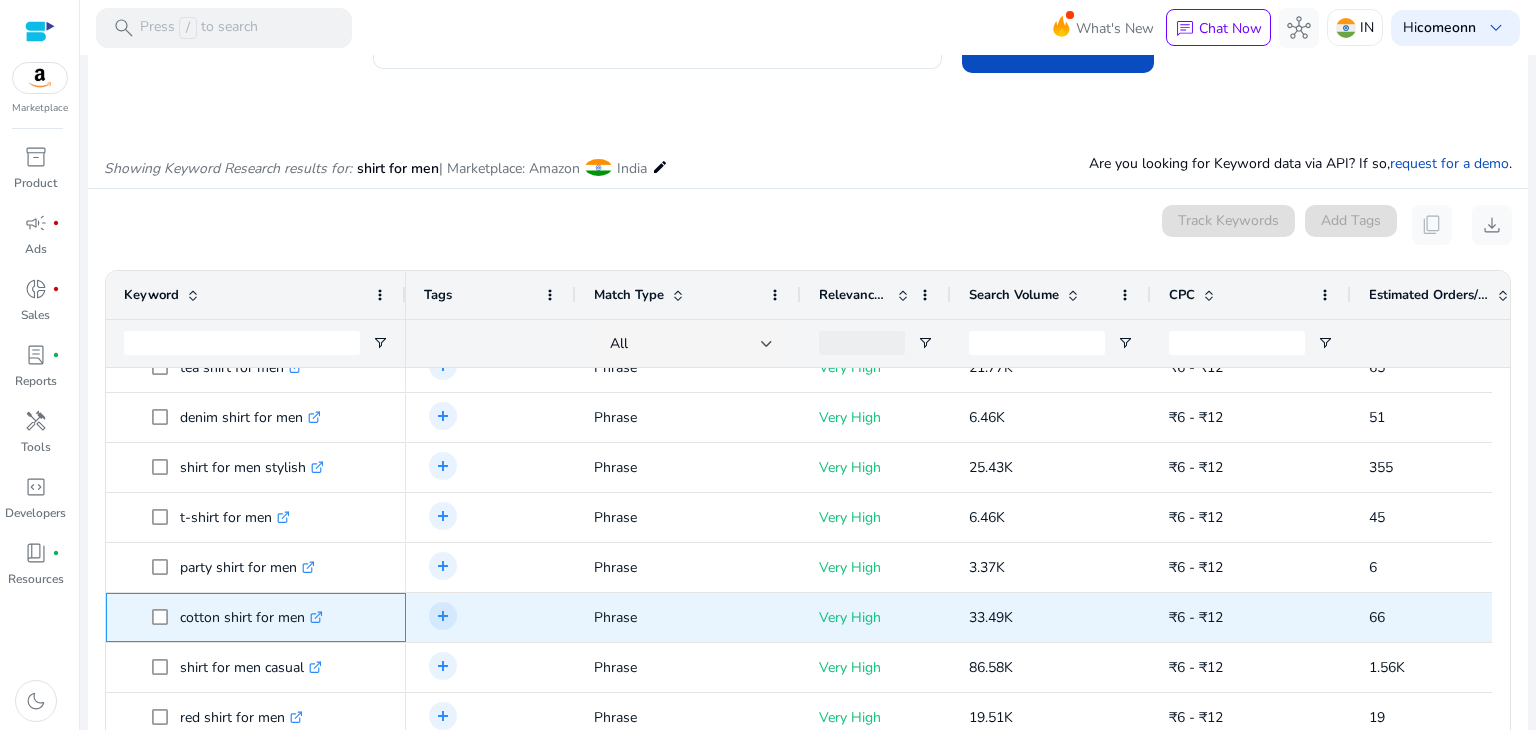 scroll, scrollTop: 592, scrollLeft: 0, axis: vertical 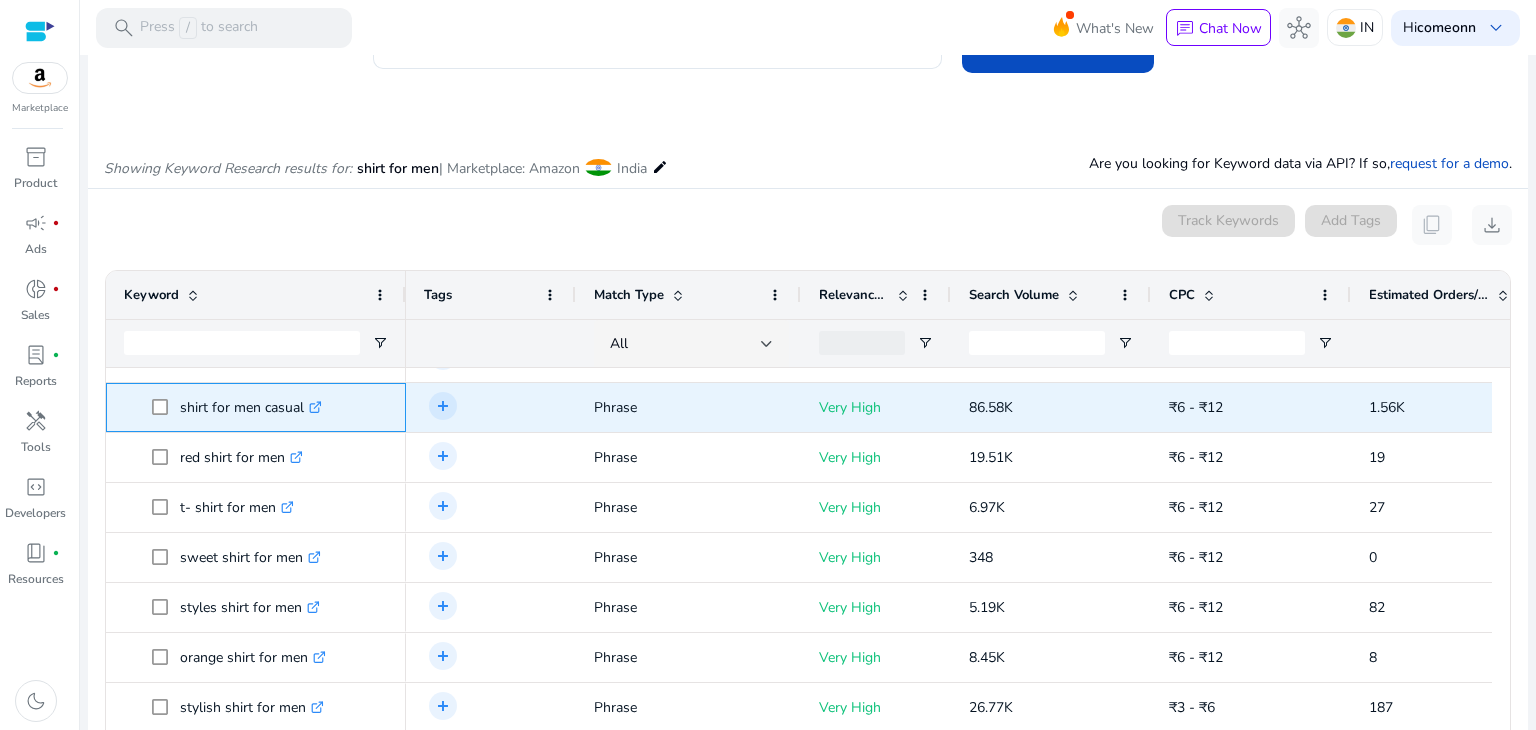 drag, startPoint x: 179, startPoint y: 406, endPoint x: 307, endPoint y: 410, distance: 128.06248 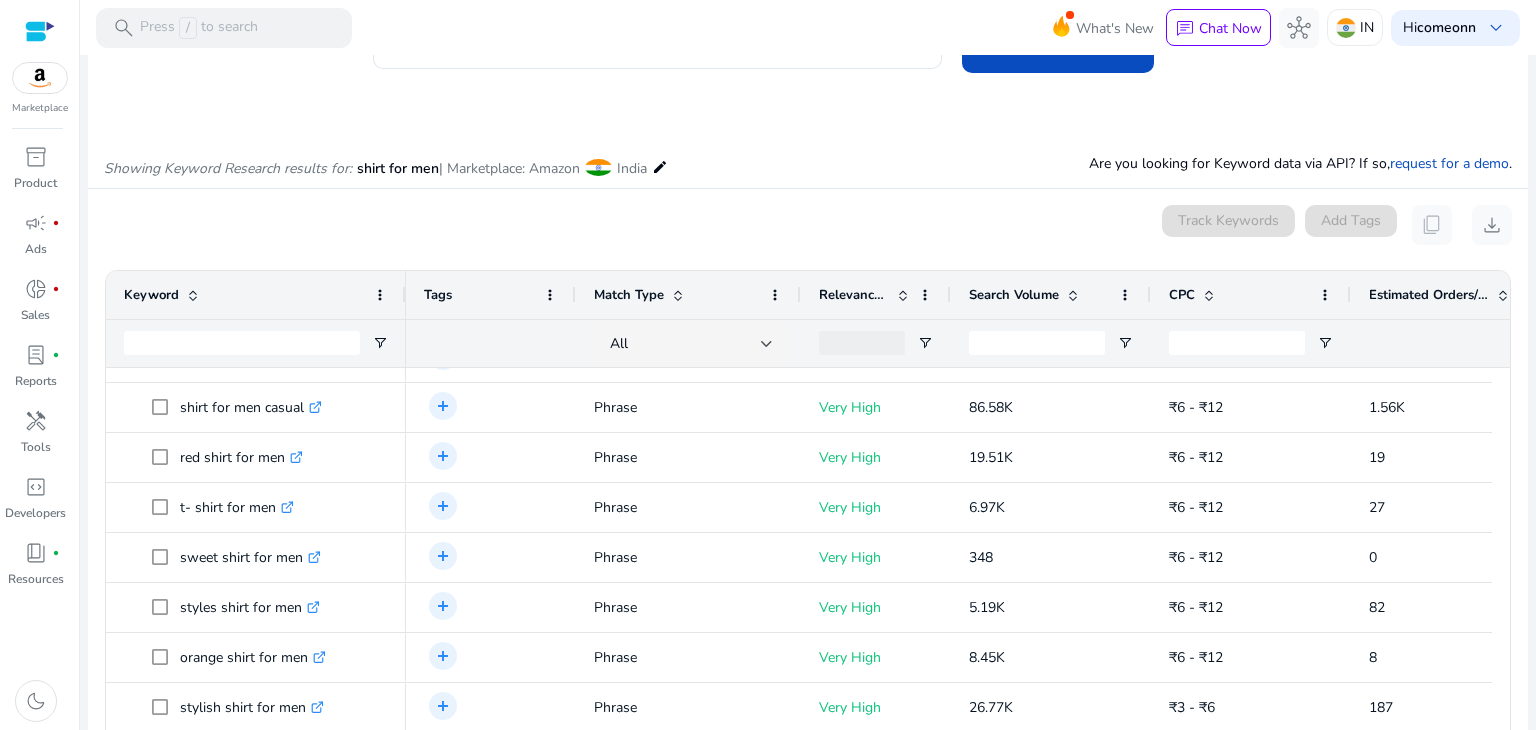click on "Showing Keyword Research results for:  shirt for men  | Marketplace: Amazon India edit  Are you looking for Keyword data via API? If so,  request for a demo ." at bounding box center [808, 147] 